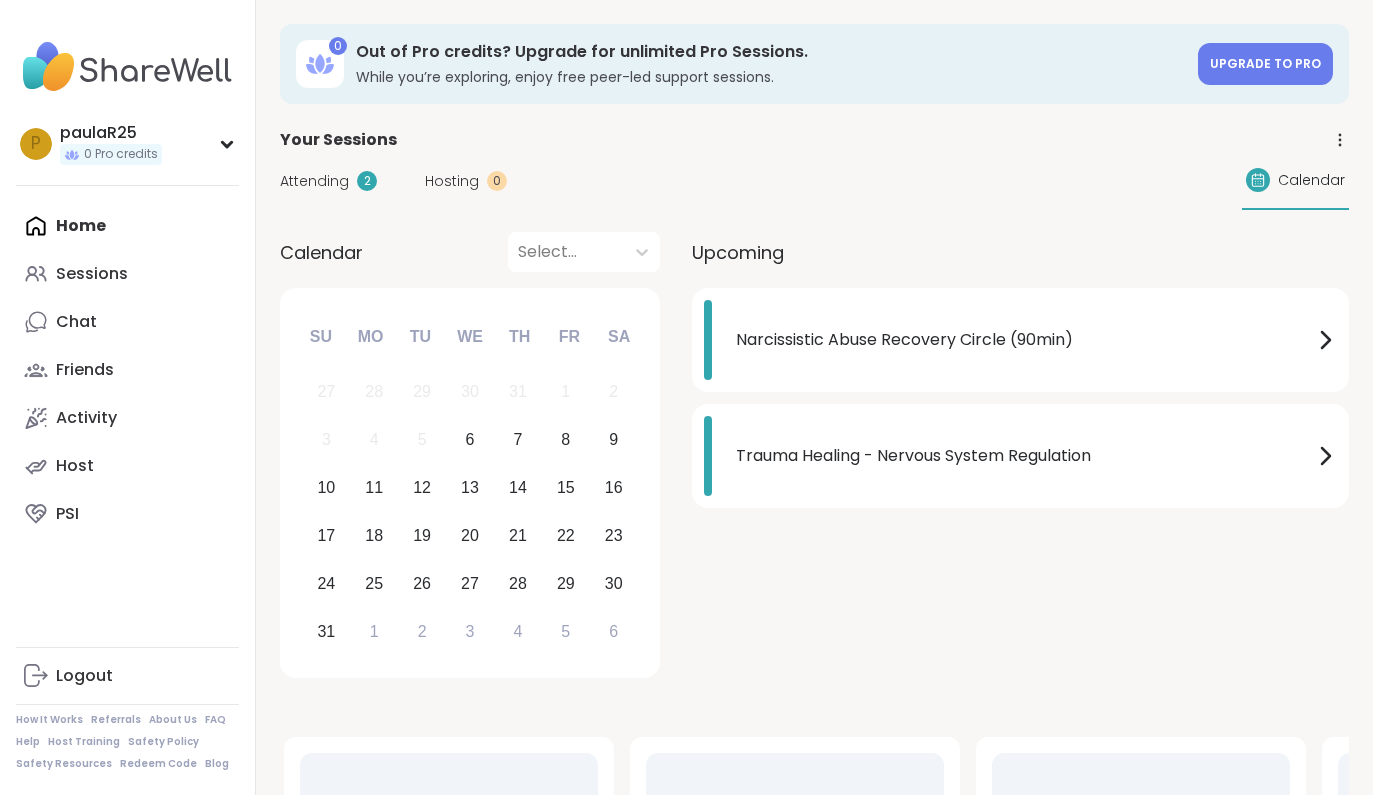 scroll, scrollTop: 0, scrollLeft: 0, axis: both 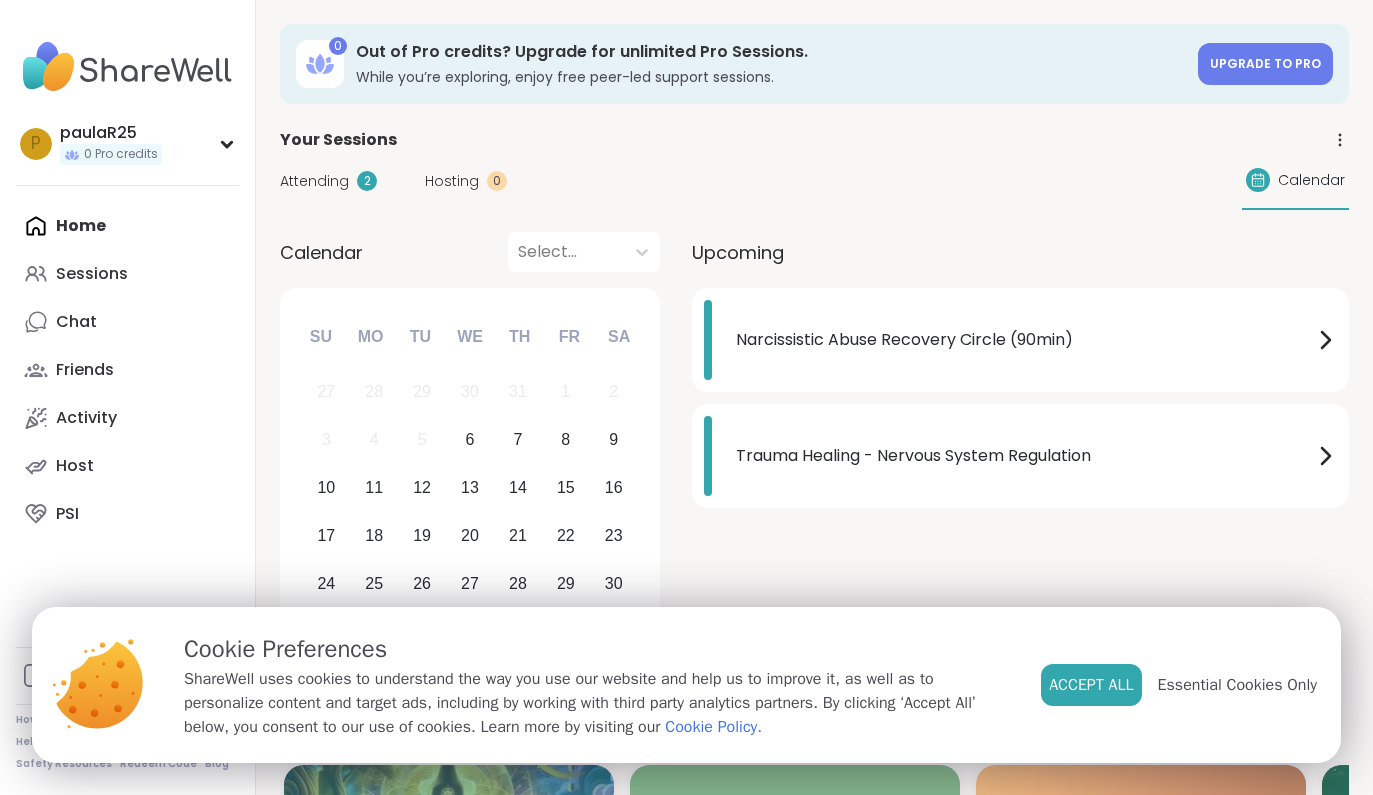 click on "Attending" at bounding box center [314, 181] 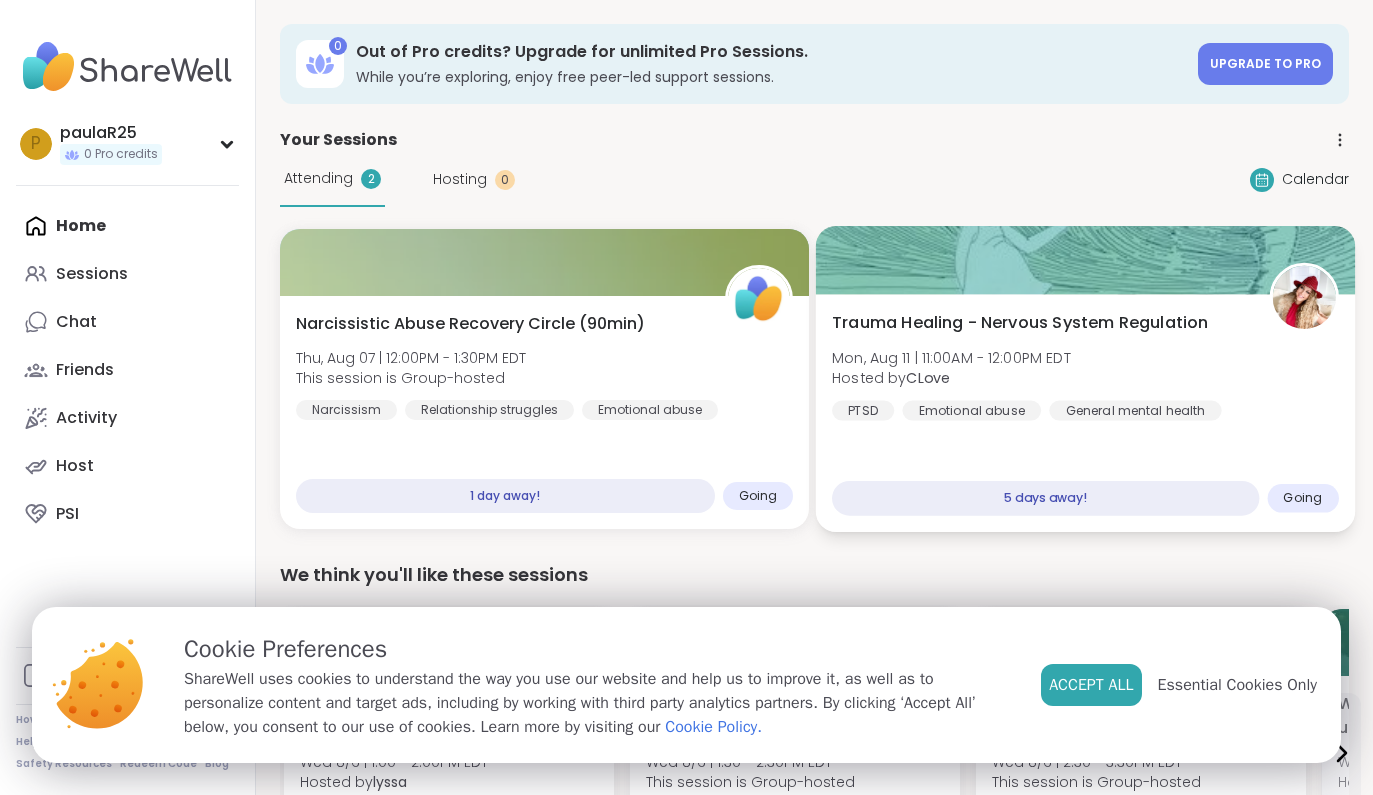 click on "Trauma Healing - Nervous System Regulation" at bounding box center (1020, 323) 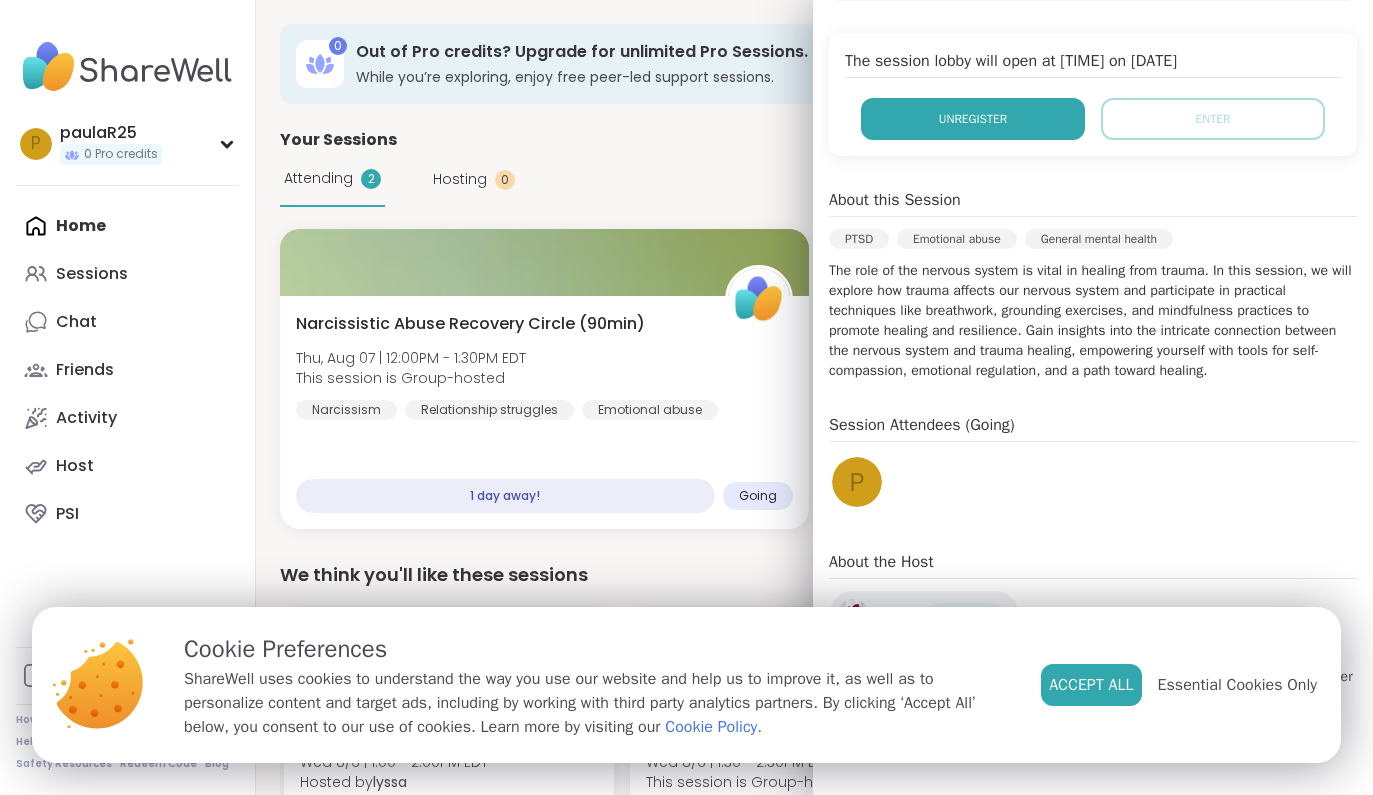 scroll, scrollTop: 425, scrollLeft: 0, axis: vertical 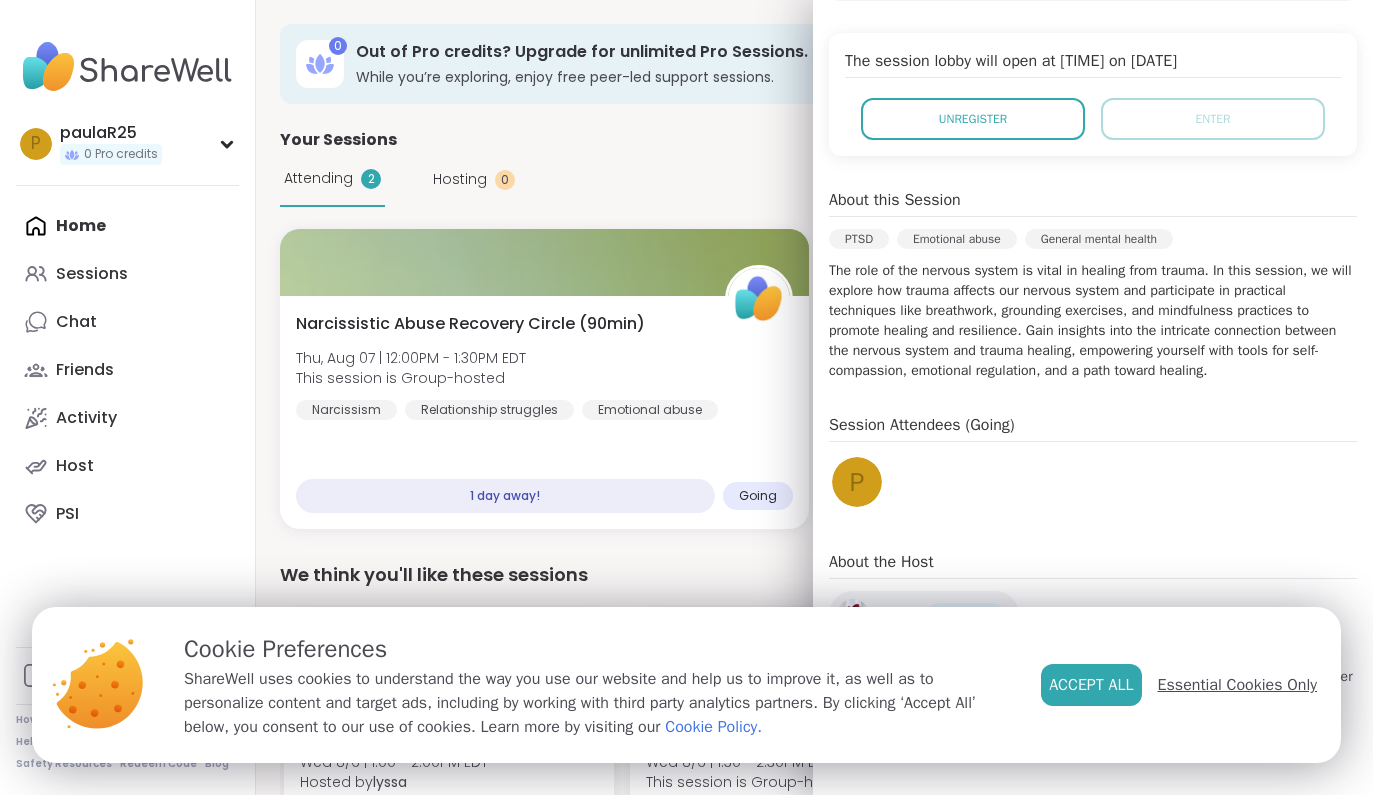 click on "Essential Cookies Only" at bounding box center (1237, 685) 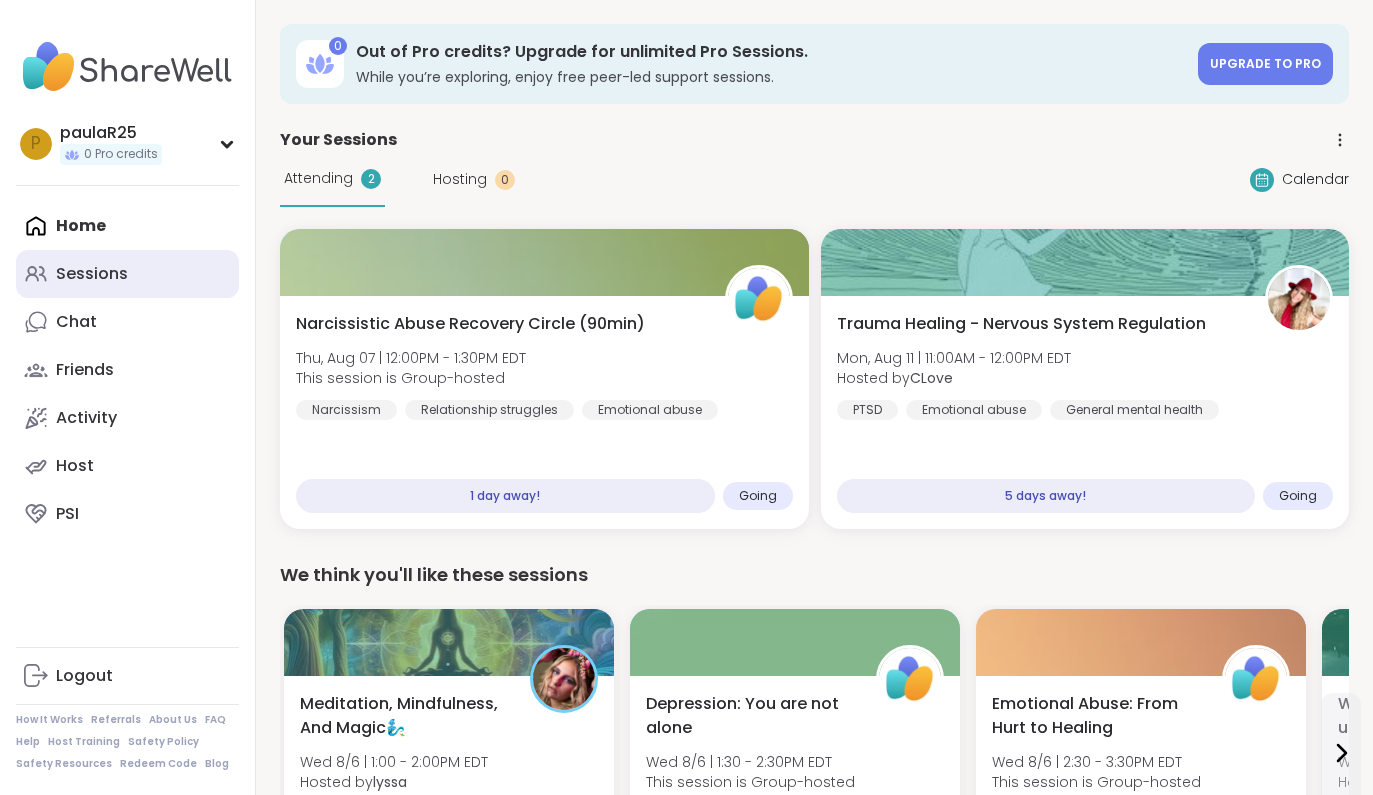 click on "Sessions" at bounding box center [127, 274] 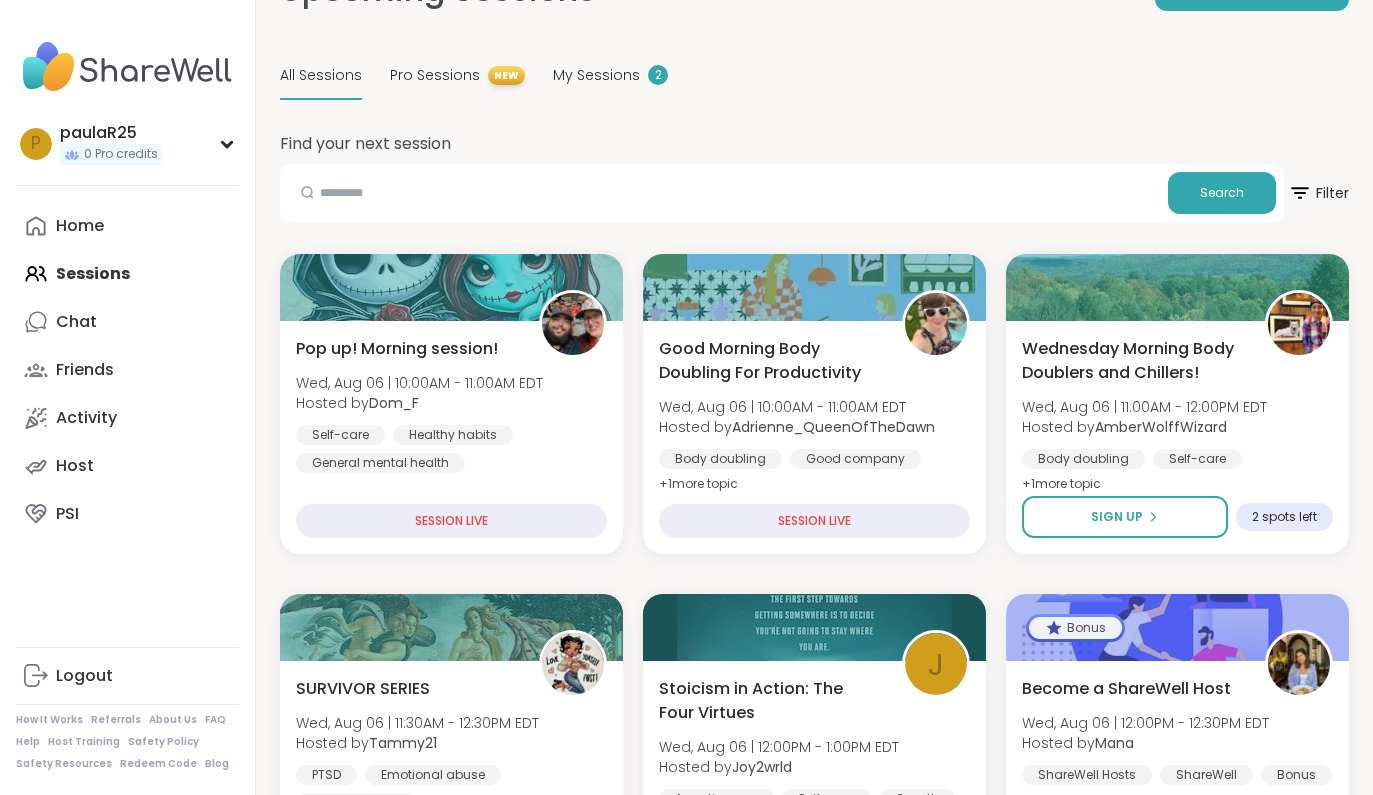 scroll, scrollTop: 180, scrollLeft: 0, axis: vertical 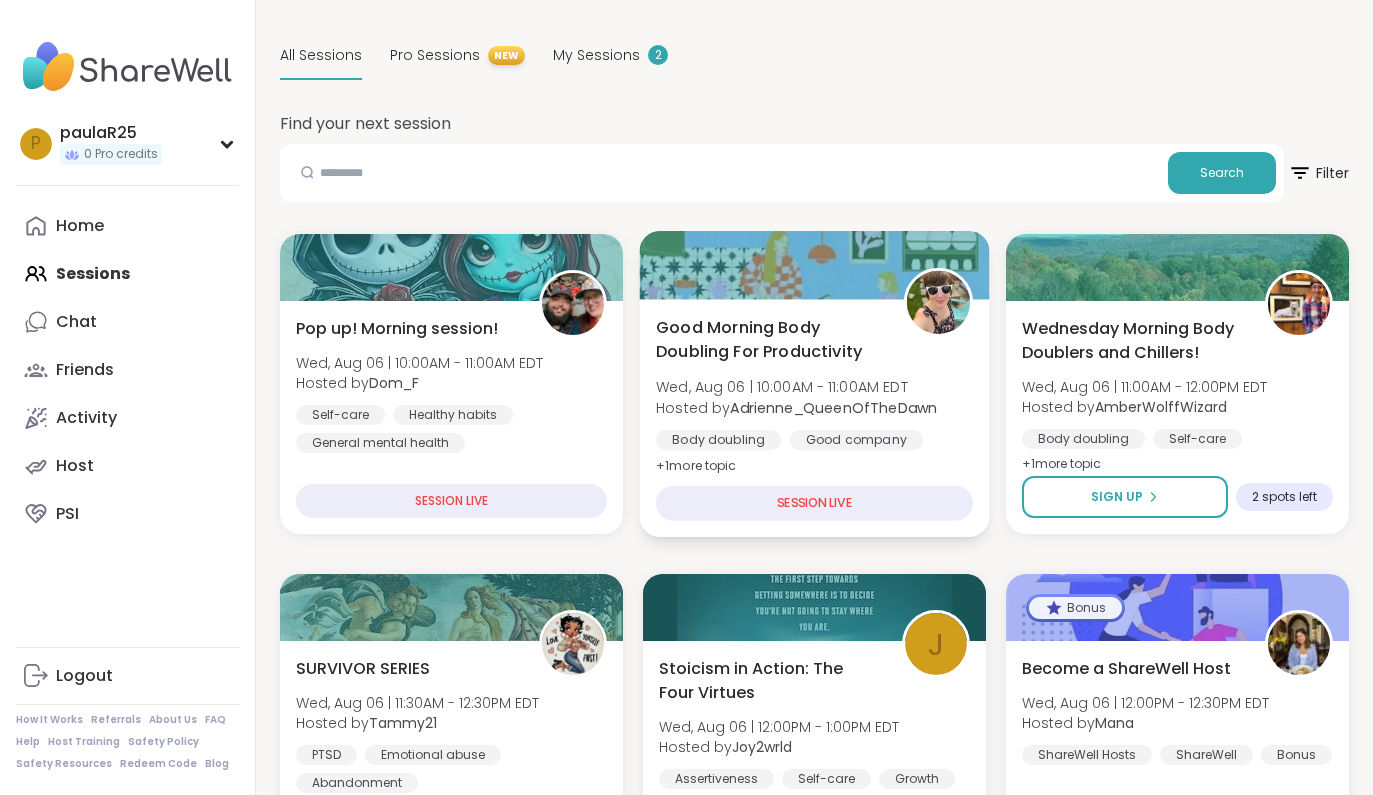 click on "Good Morning Body Doubling For Productivity" at bounding box center (768, 339) 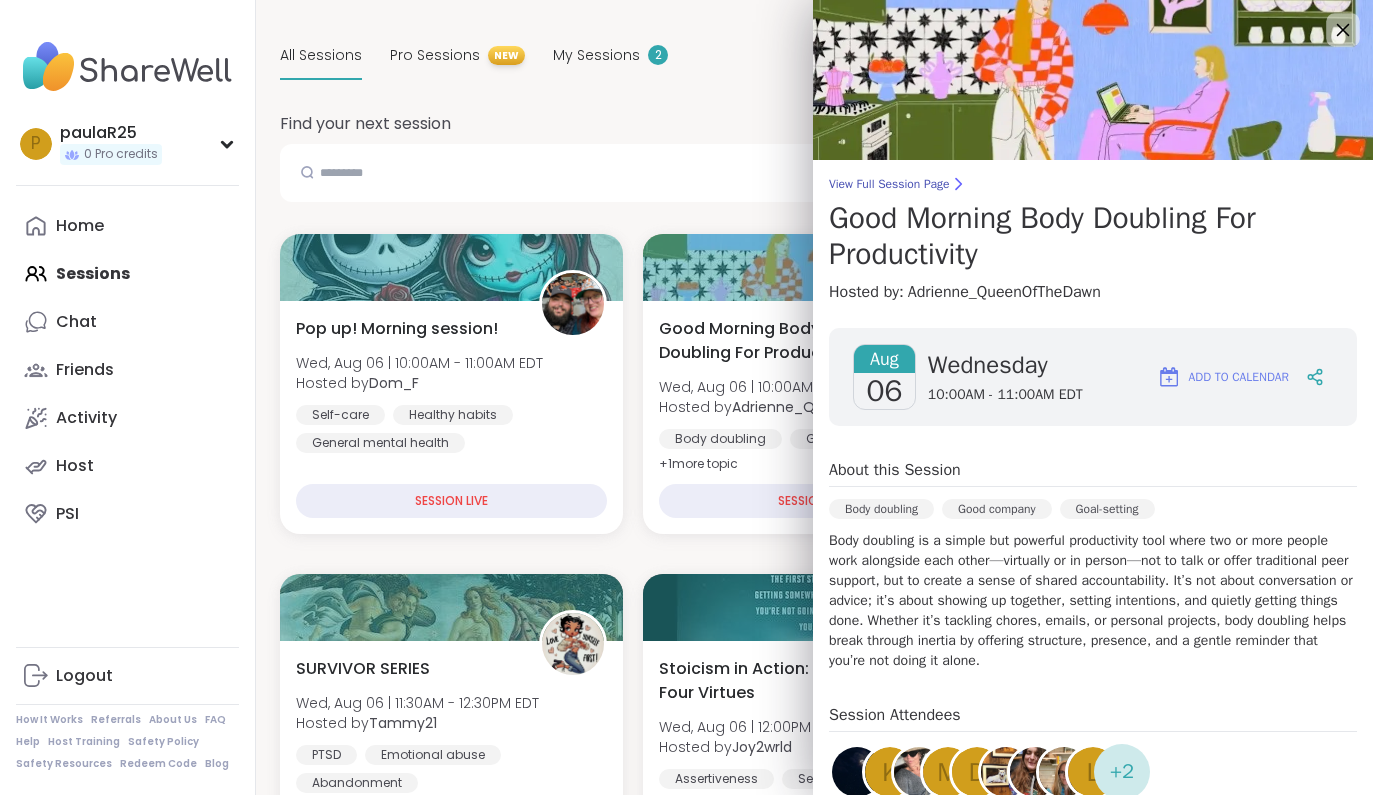 scroll, scrollTop: 0, scrollLeft: 0, axis: both 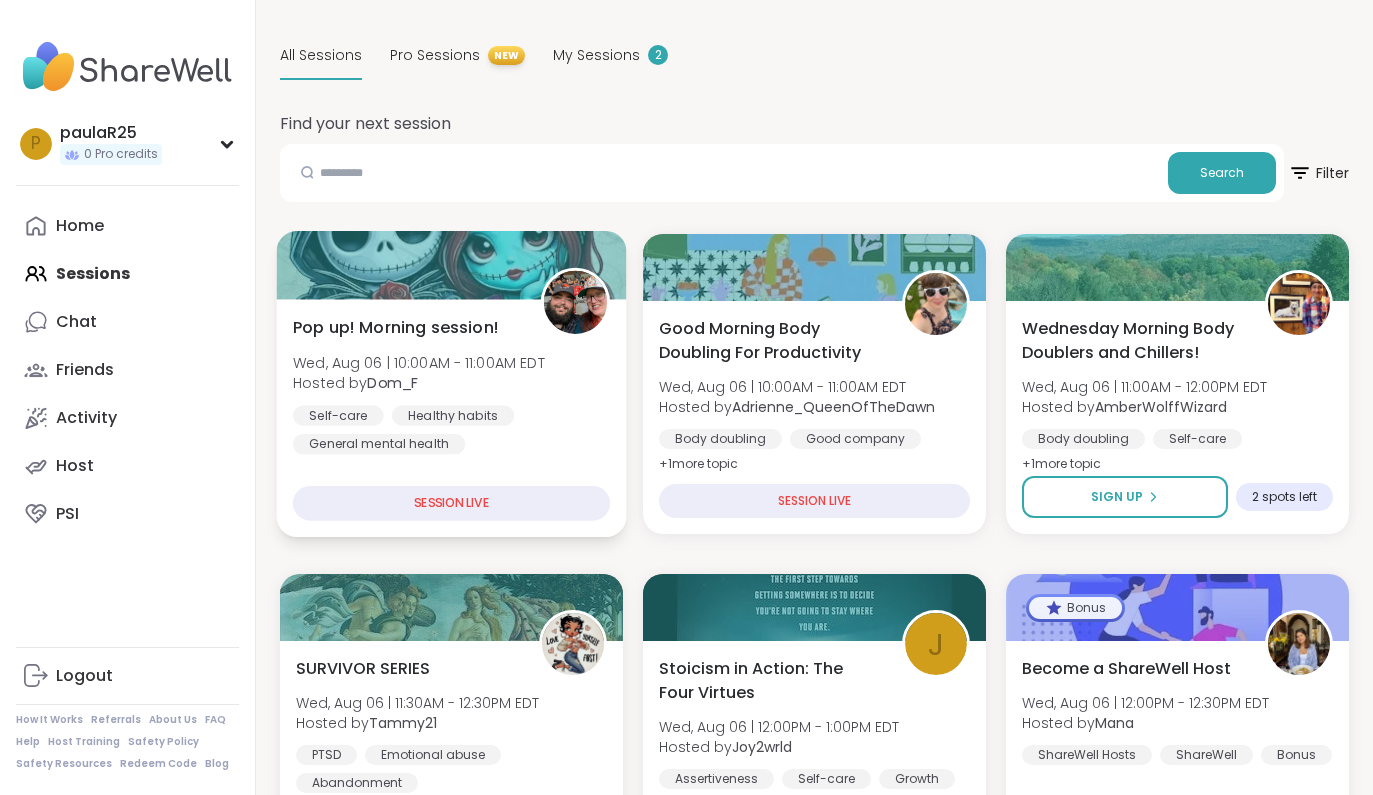 click on "Pop up! Morning session!" at bounding box center [396, 327] 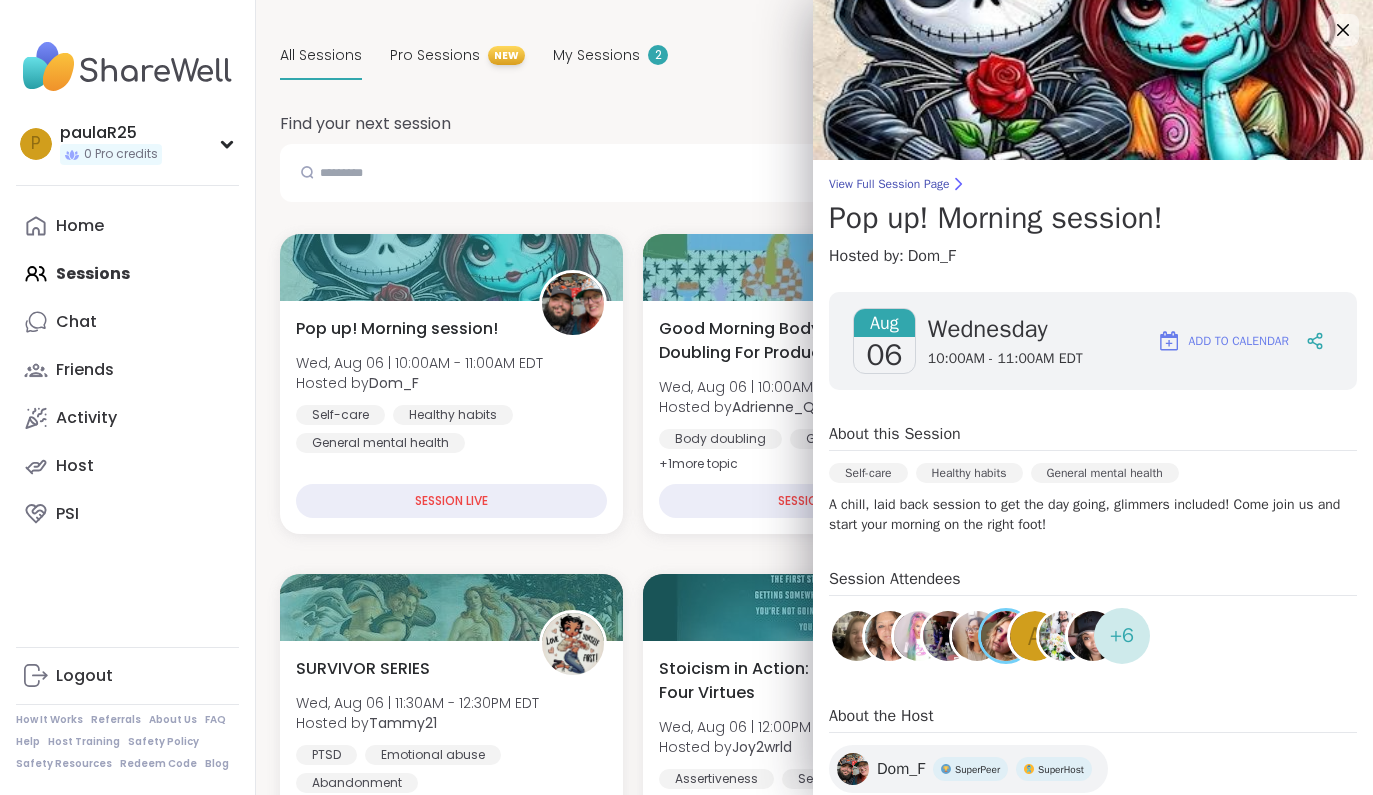 scroll, scrollTop: 0, scrollLeft: 0, axis: both 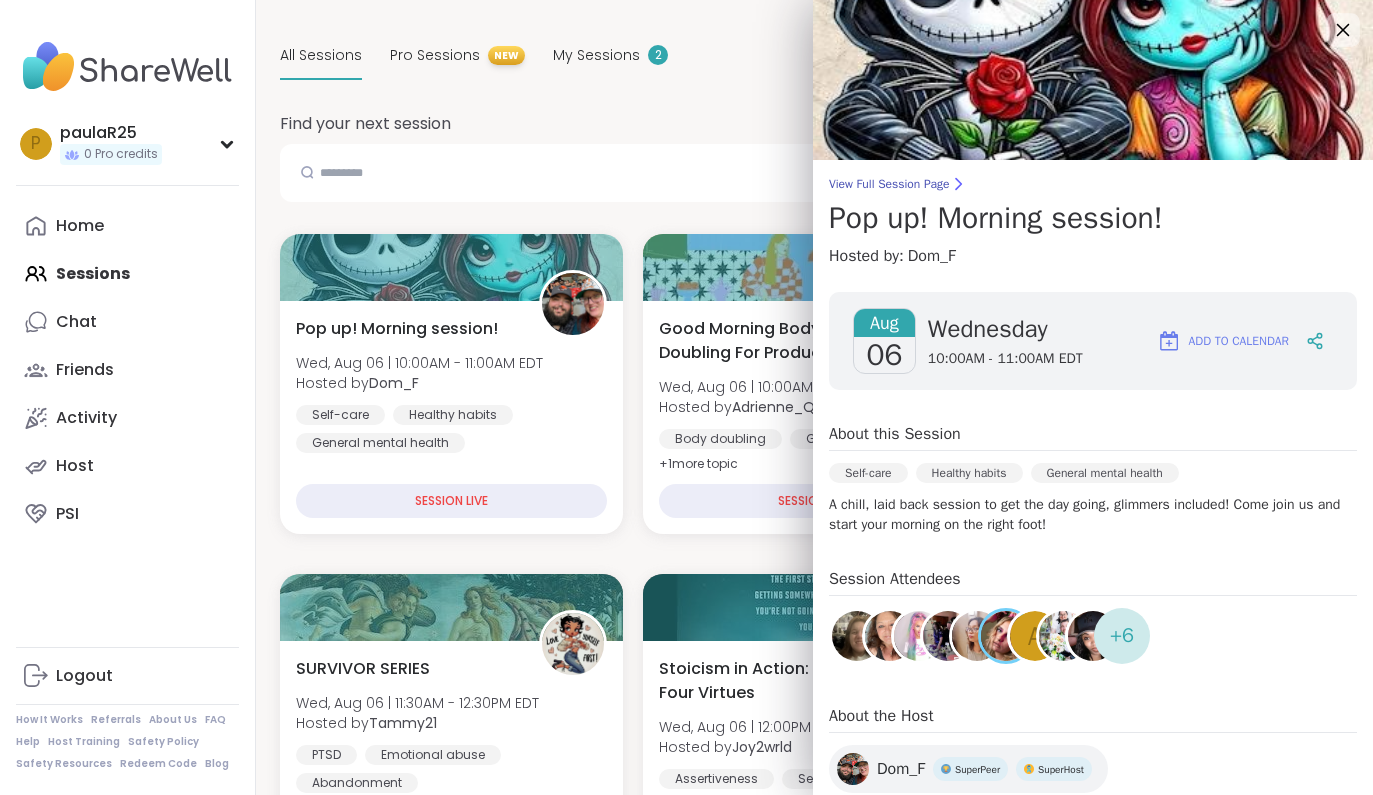 click 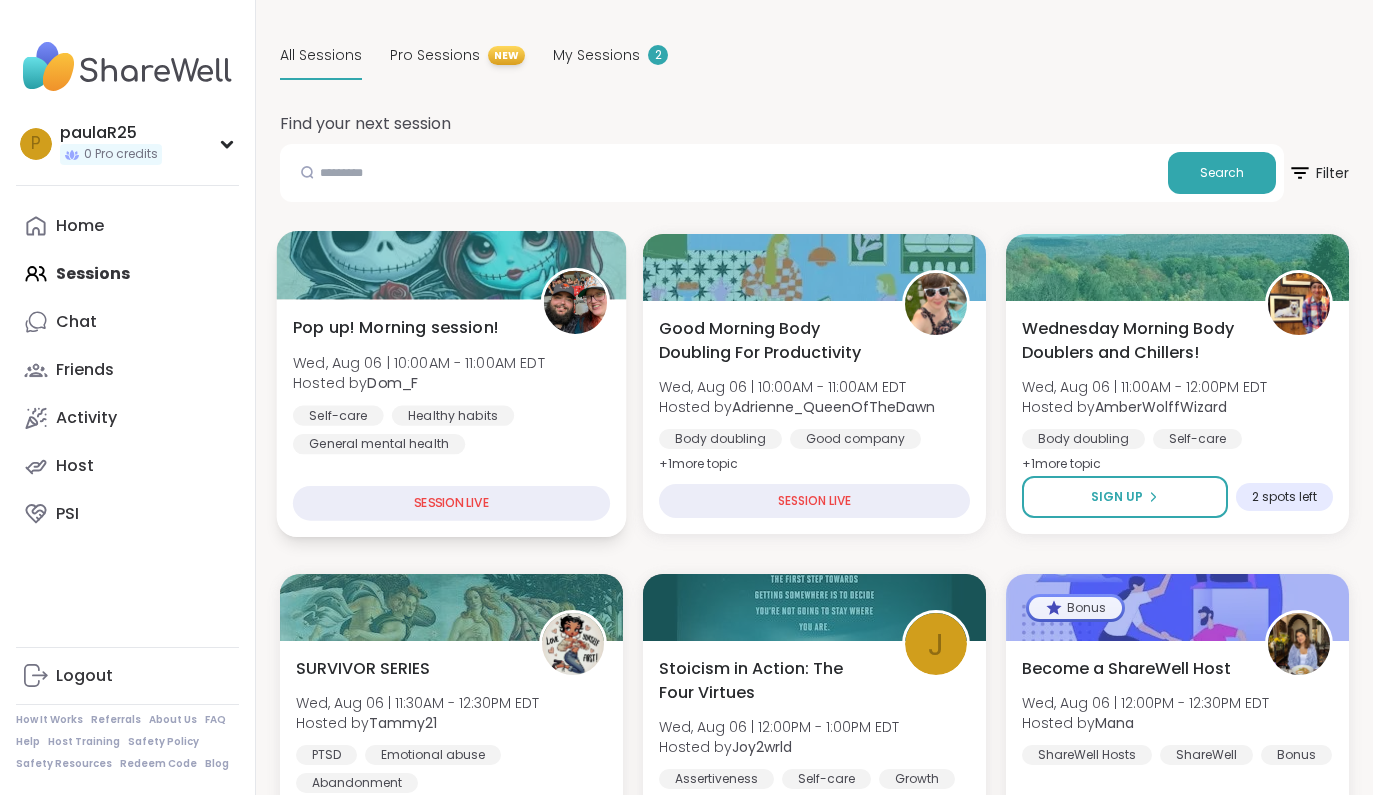 click on "Pop up! Morning session!" at bounding box center (396, 327) 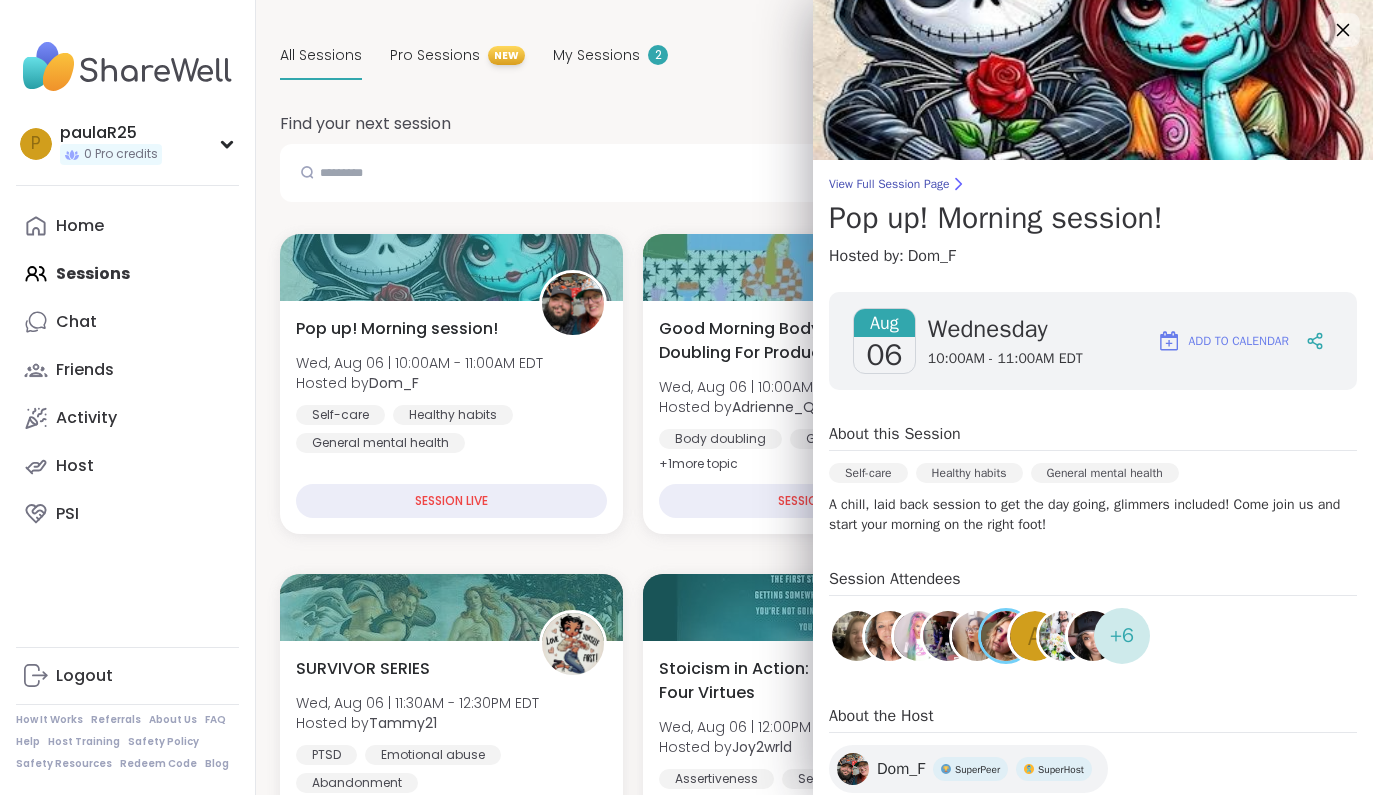 click 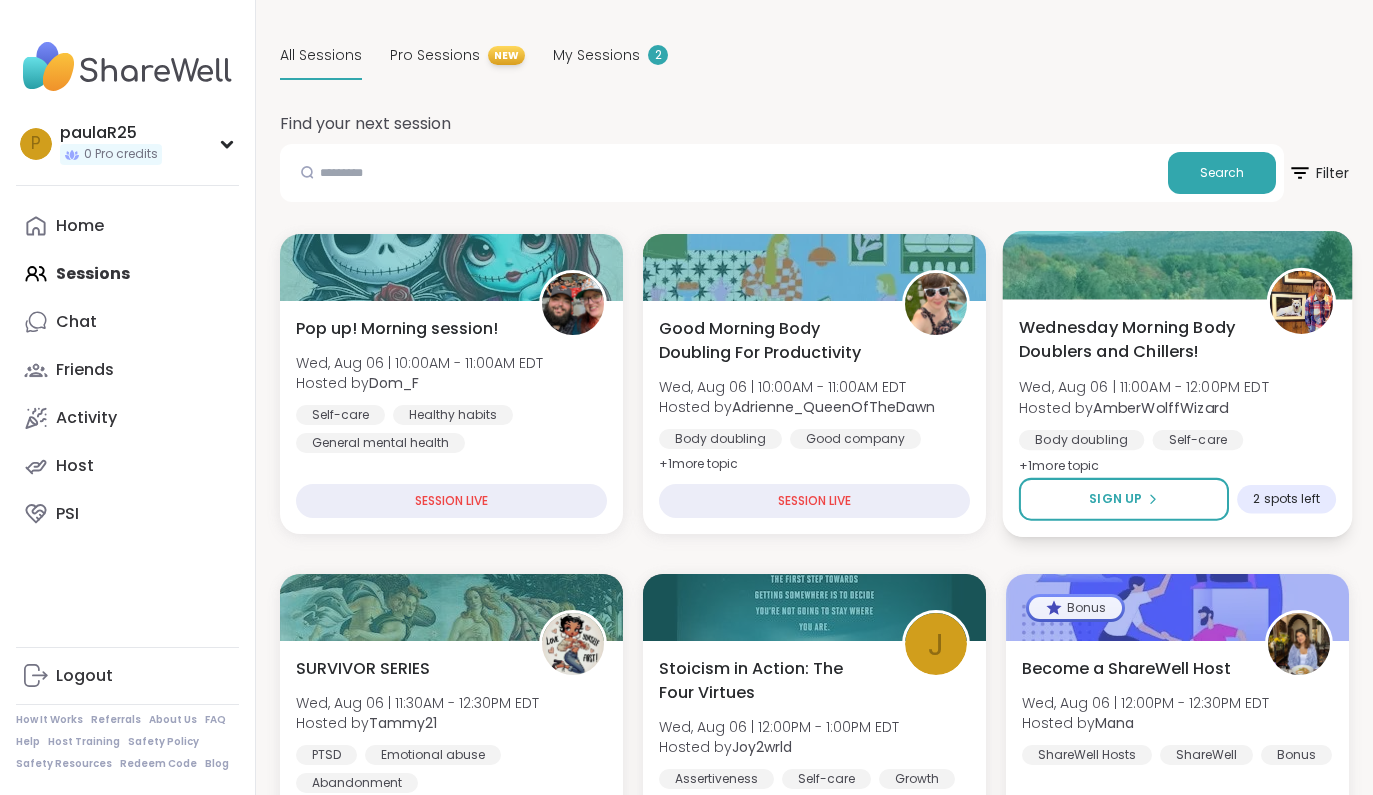 scroll, scrollTop: 202, scrollLeft: 0, axis: vertical 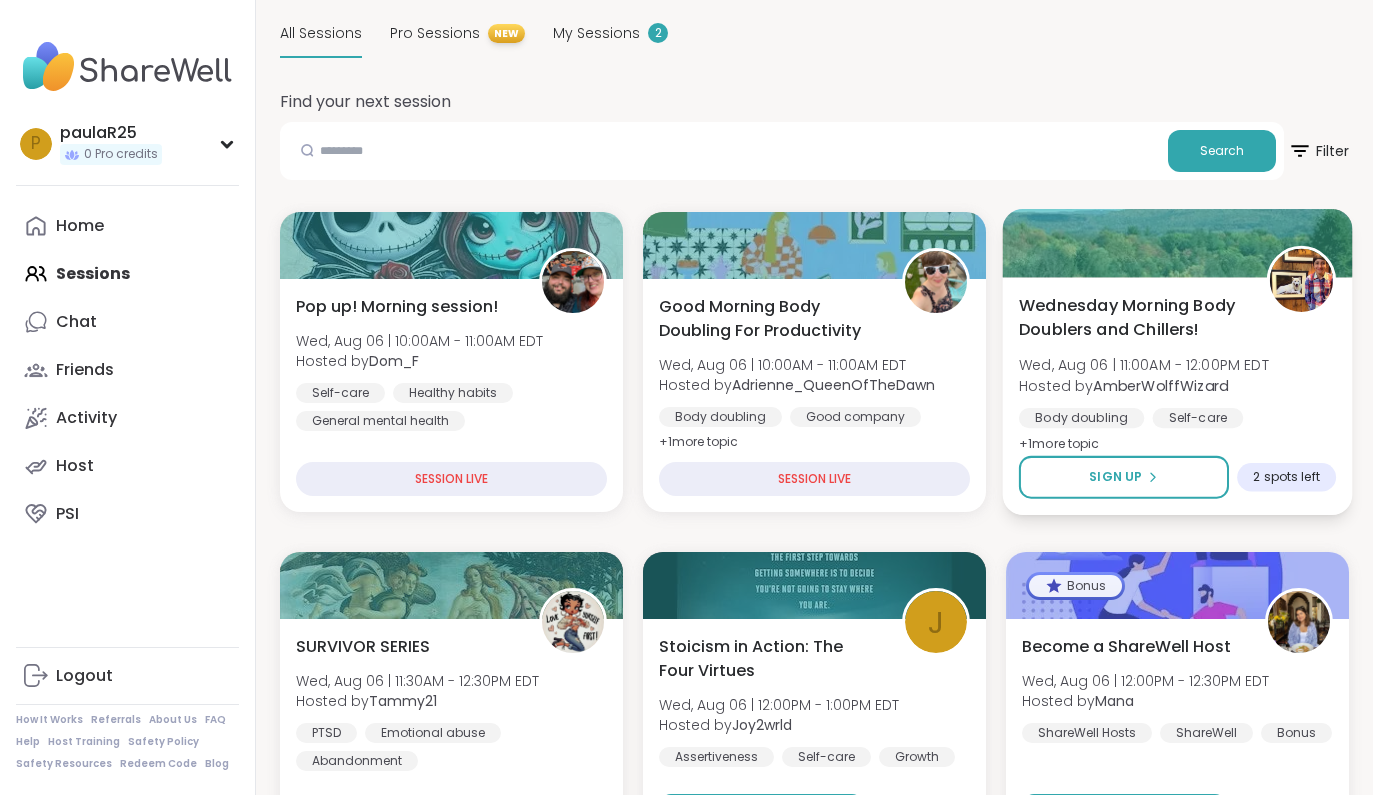 click on "Wednesday Morning Body Doublers and Chillers!" at bounding box center [1131, 317] 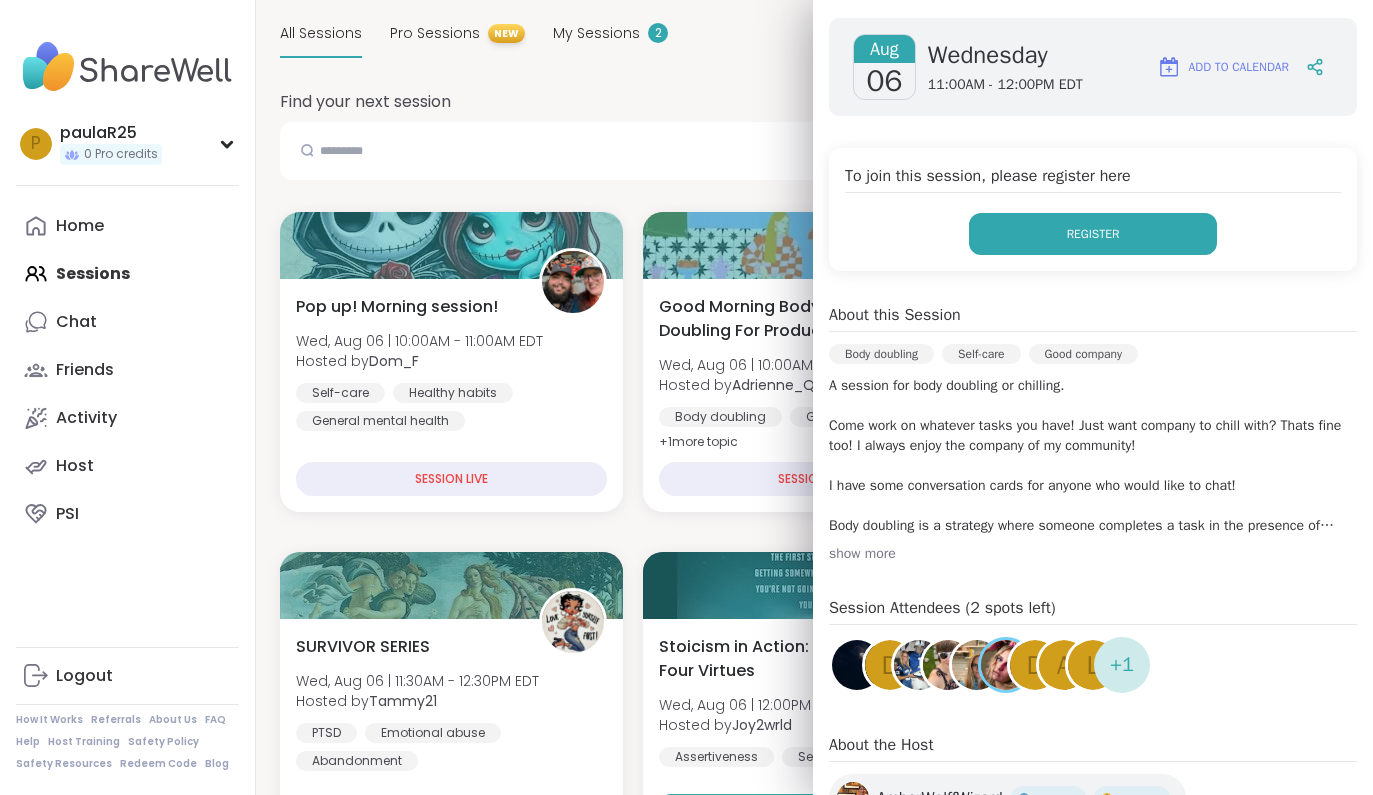 scroll, scrollTop: 312, scrollLeft: 0, axis: vertical 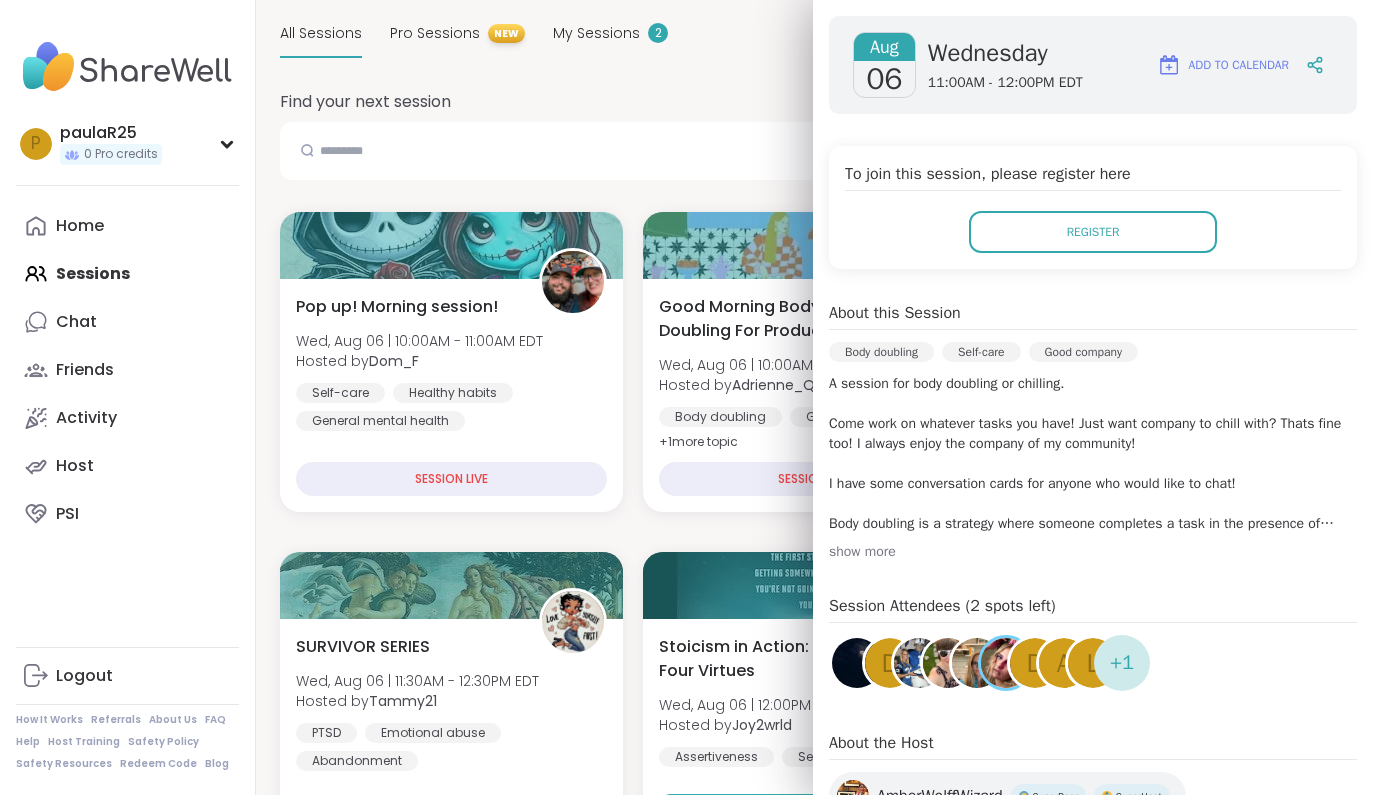 click on "show more" at bounding box center (1093, 552) 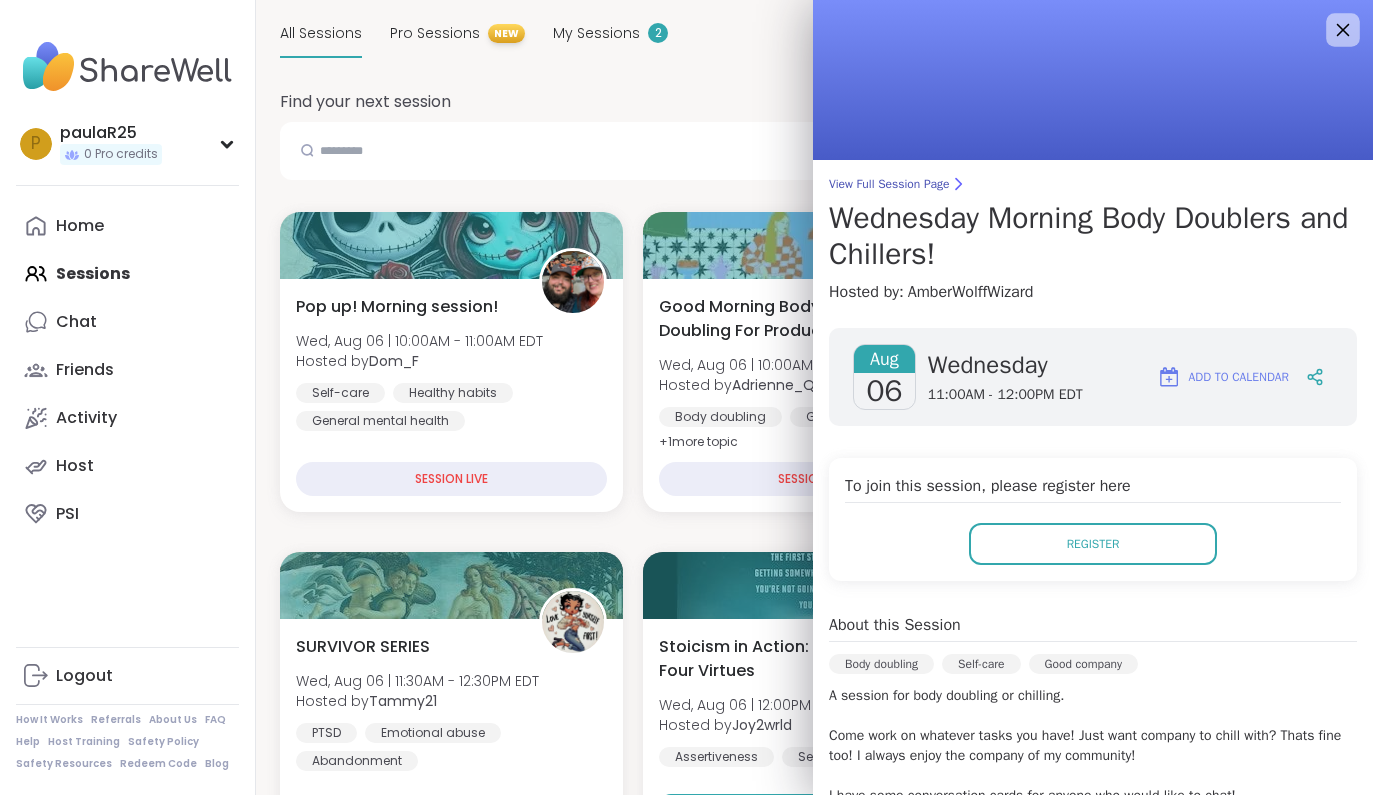 scroll, scrollTop: 0, scrollLeft: 0, axis: both 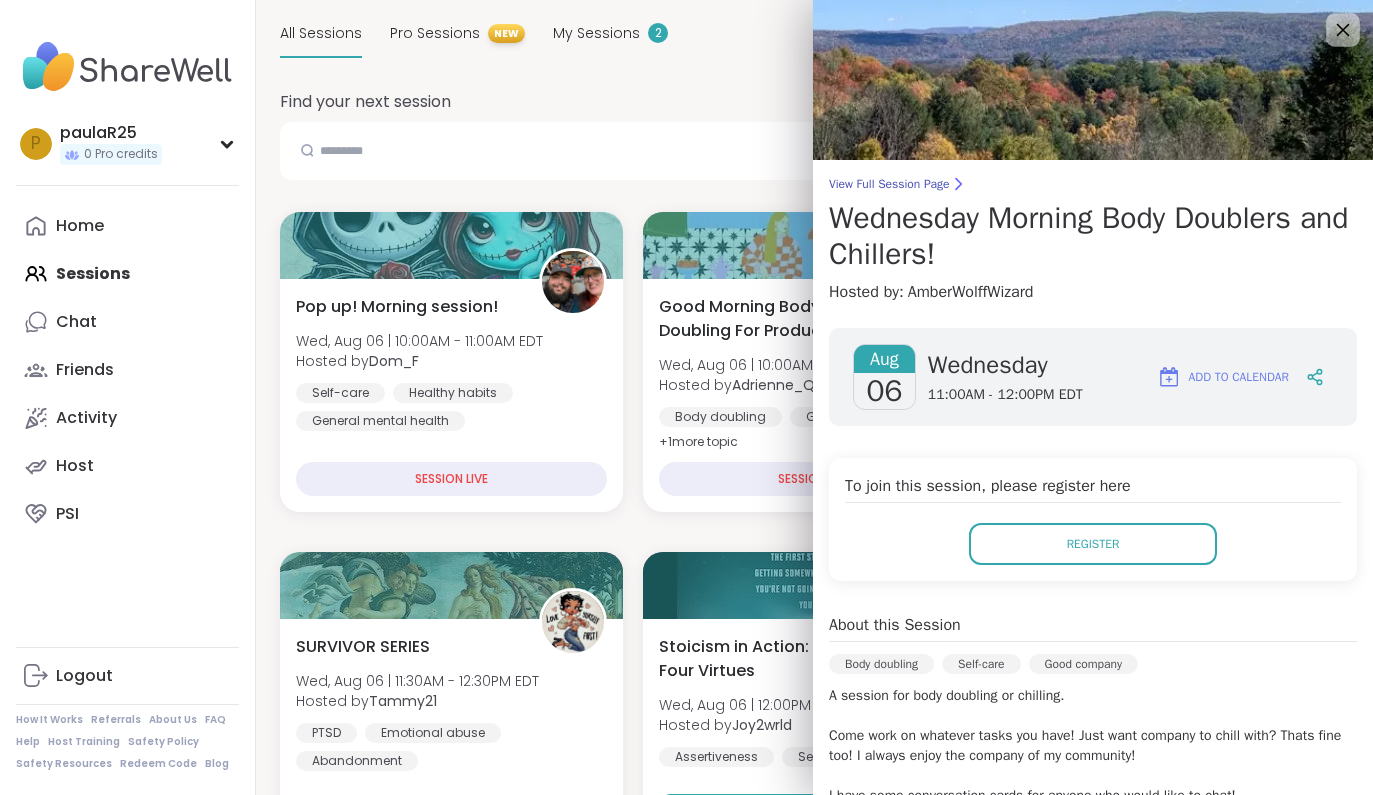 click 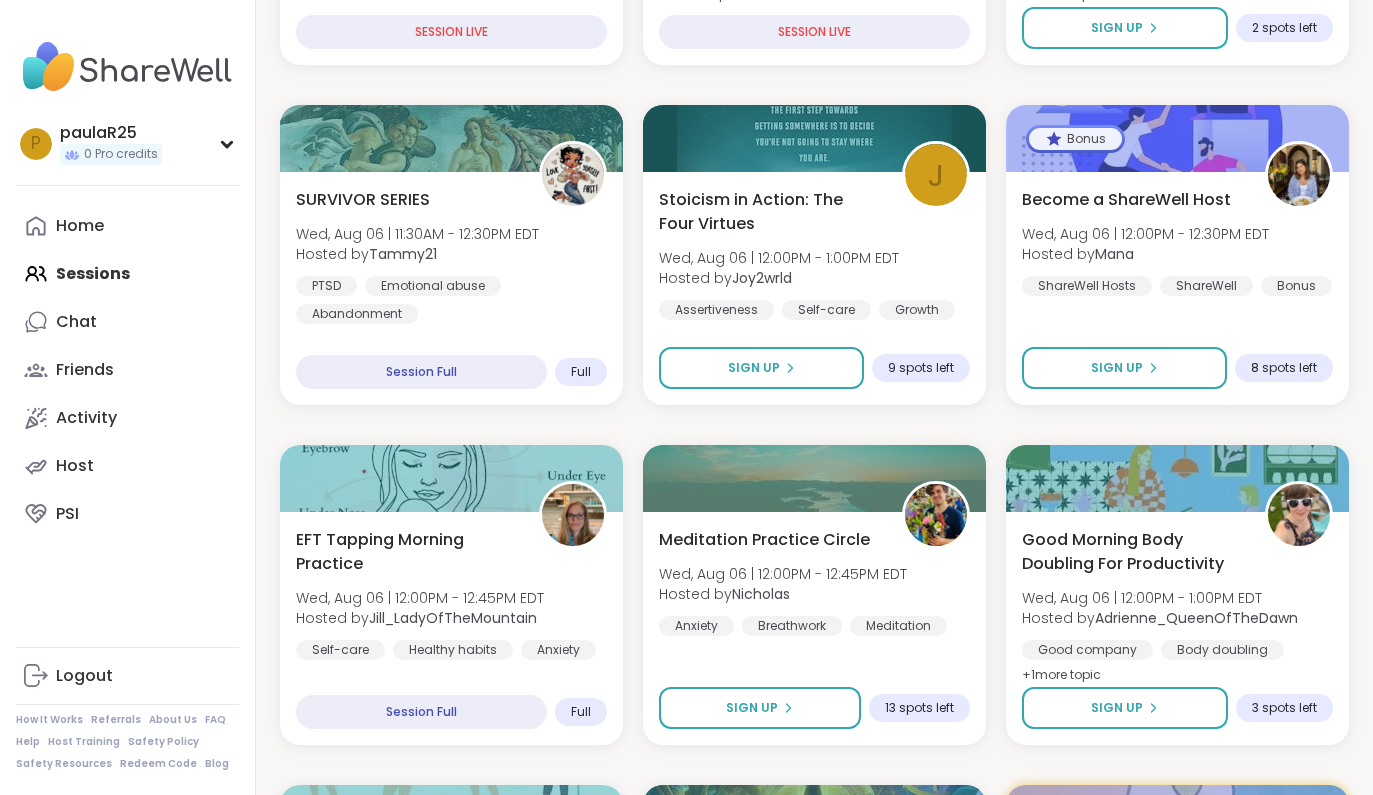 scroll, scrollTop: 649, scrollLeft: 0, axis: vertical 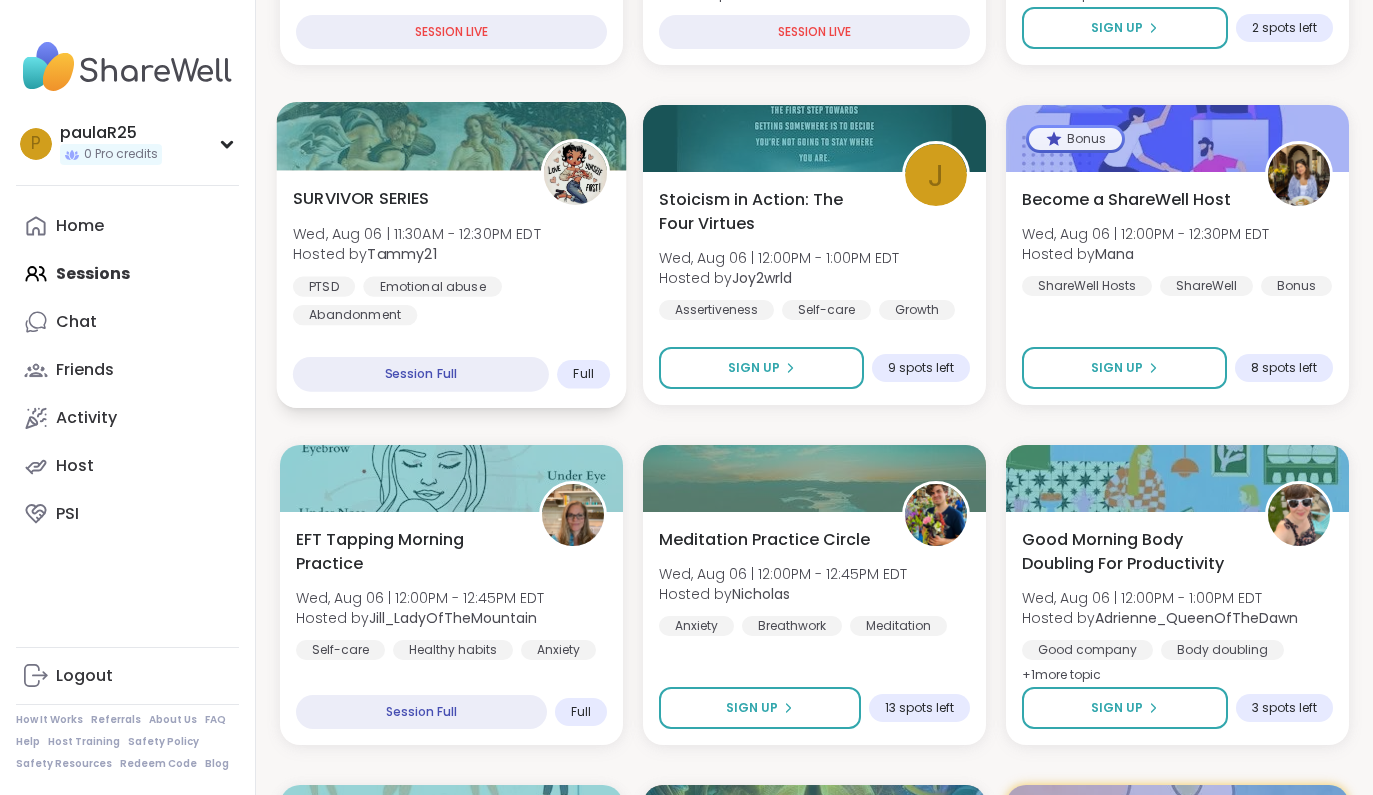 click on "SURVIVOR SERIES" at bounding box center (361, 198) 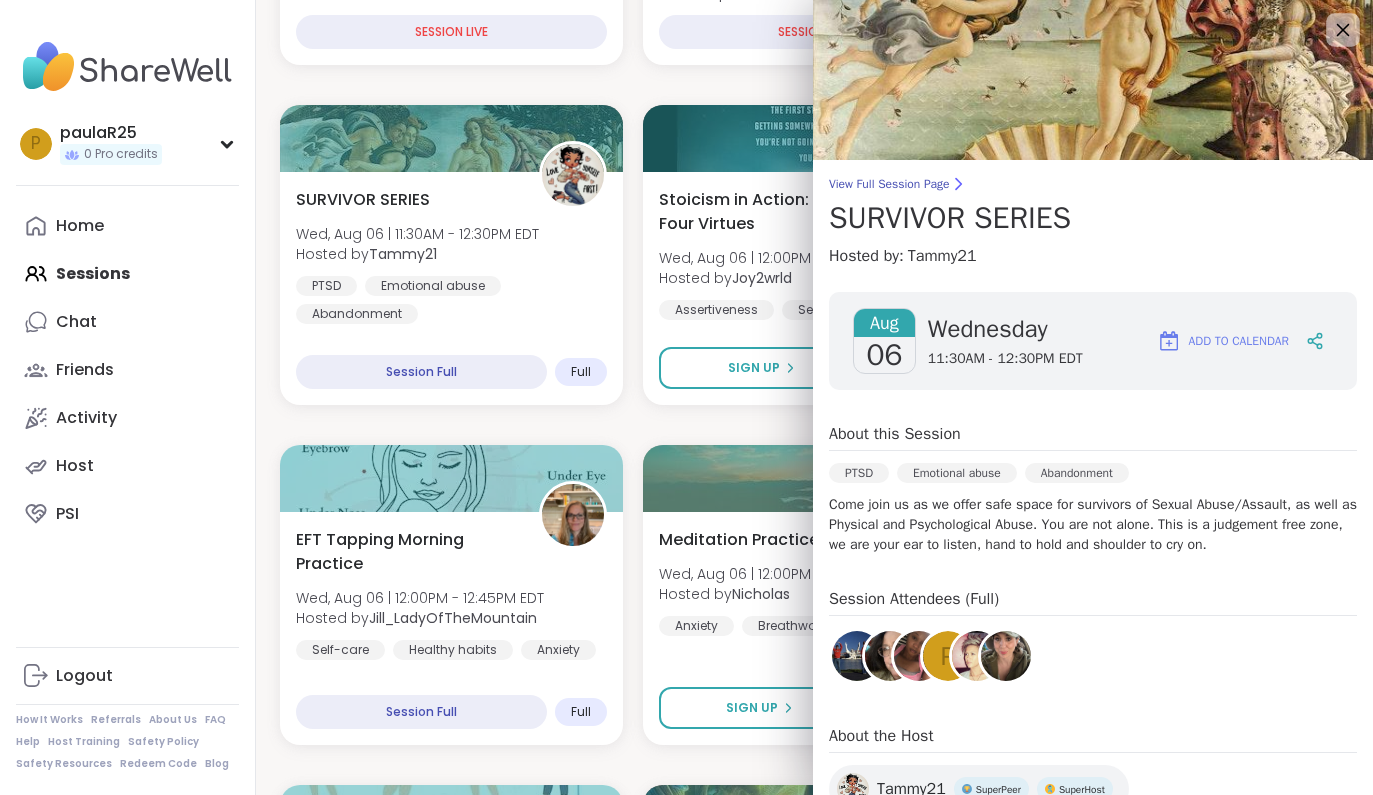 click 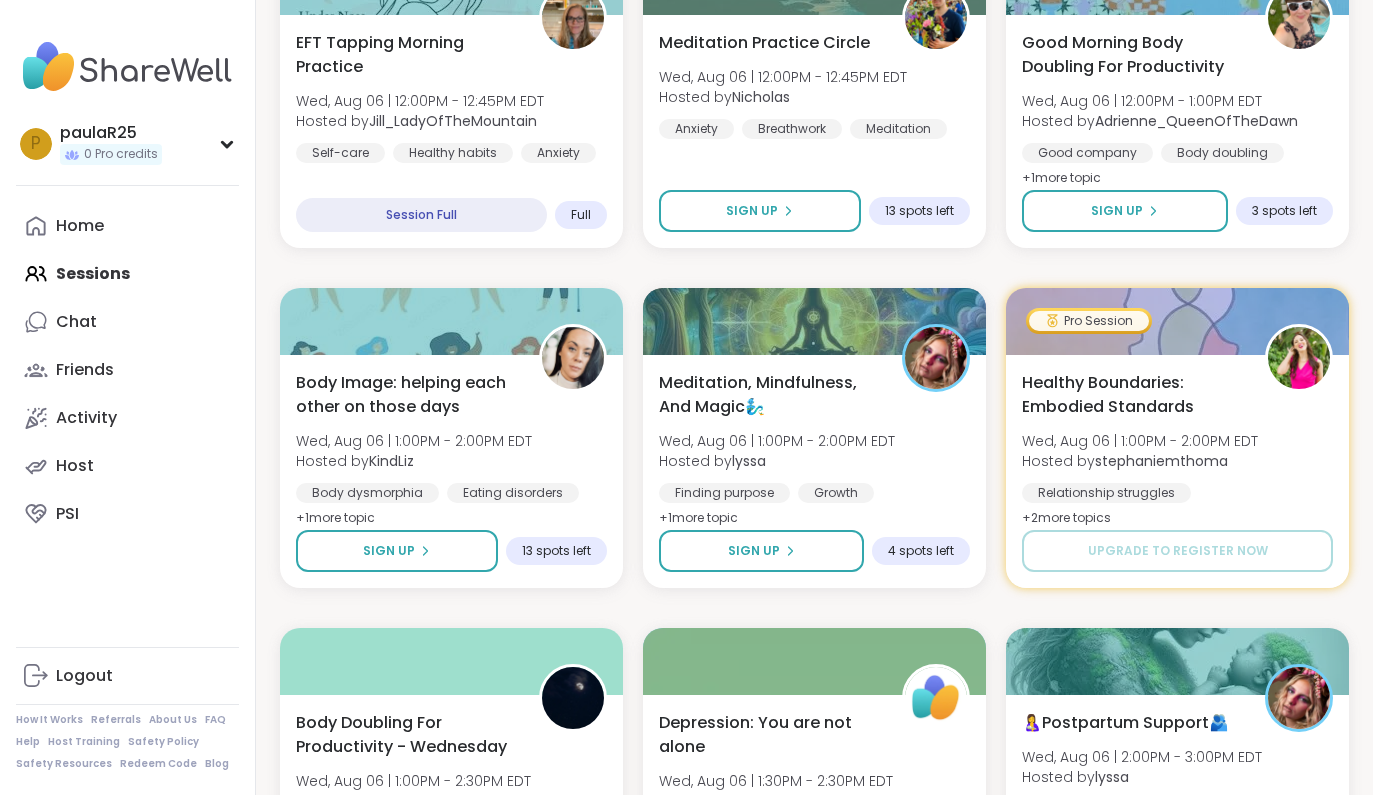 scroll, scrollTop: 1161, scrollLeft: 0, axis: vertical 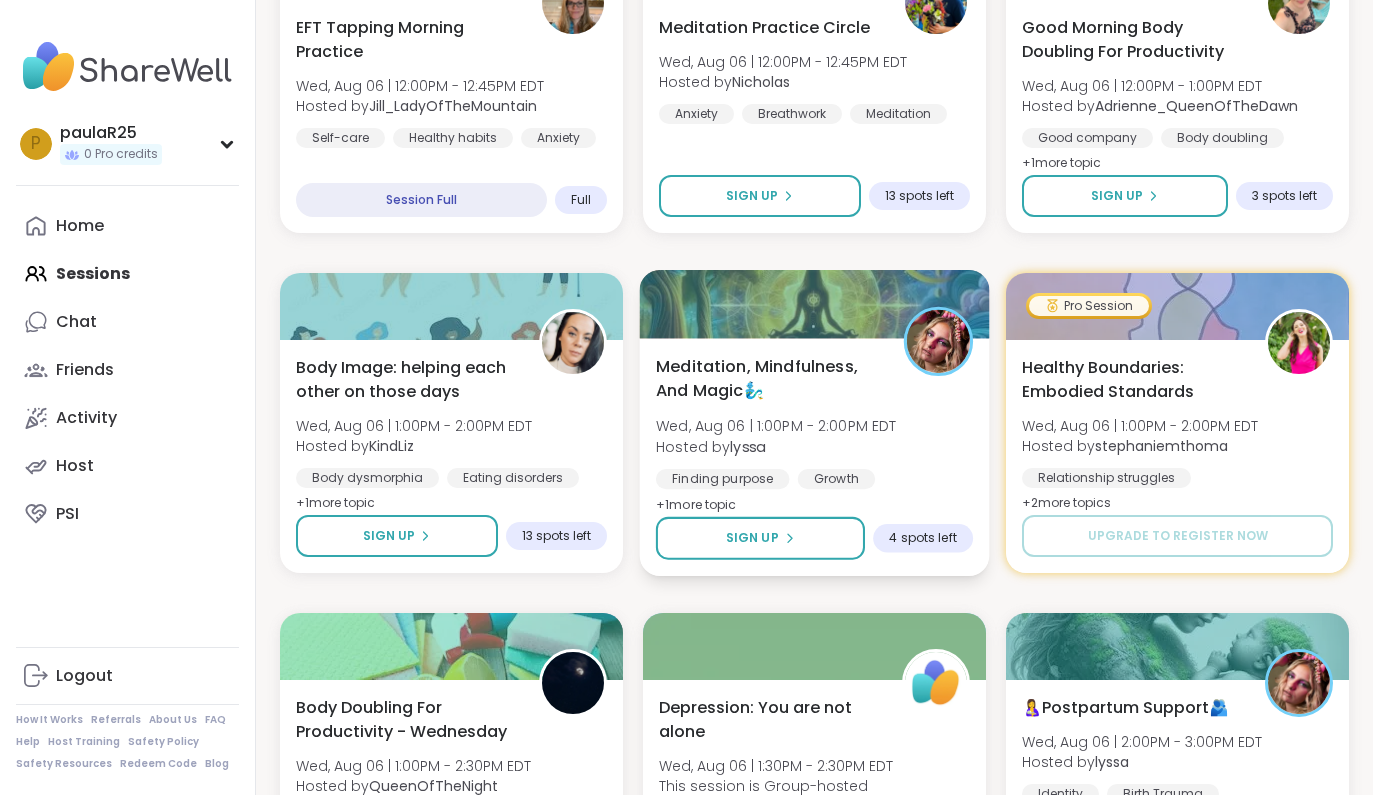 click on "Meditation, Mindfulness, And Magic🧞‍♂️" at bounding box center [768, 378] 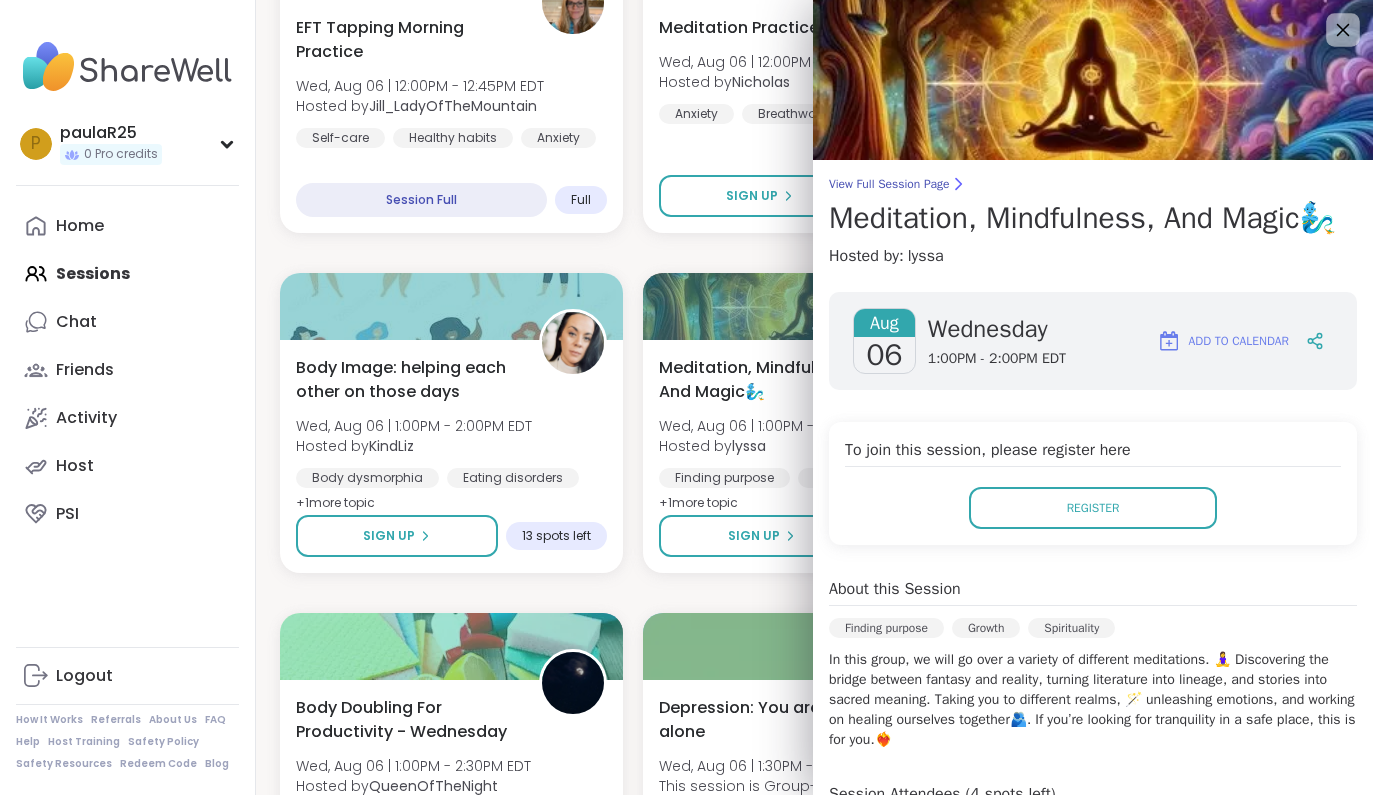 scroll, scrollTop: 0, scrollLeft: 0, axis: both 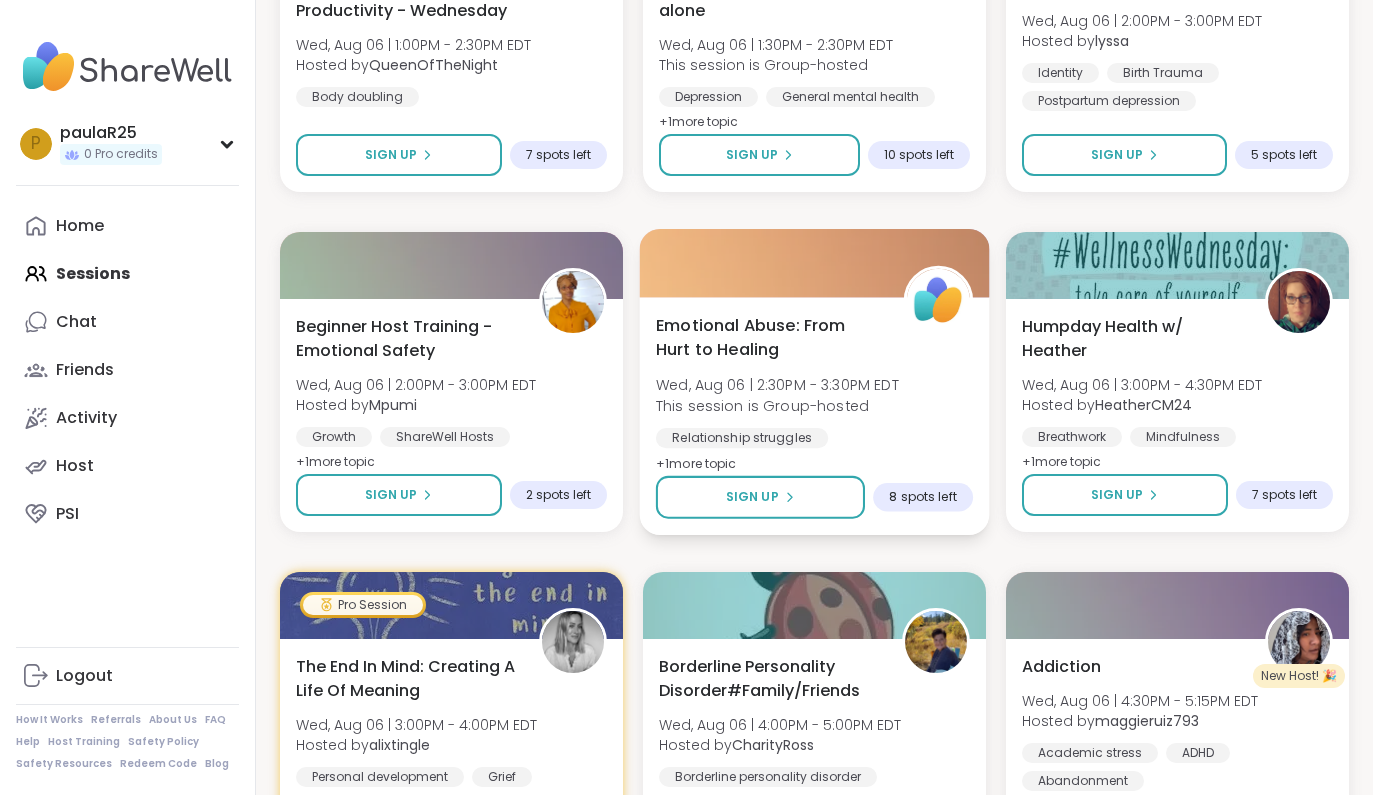 click on "Emotional Abuse: From Hurt to Healing" at bounding box center [768, 337] 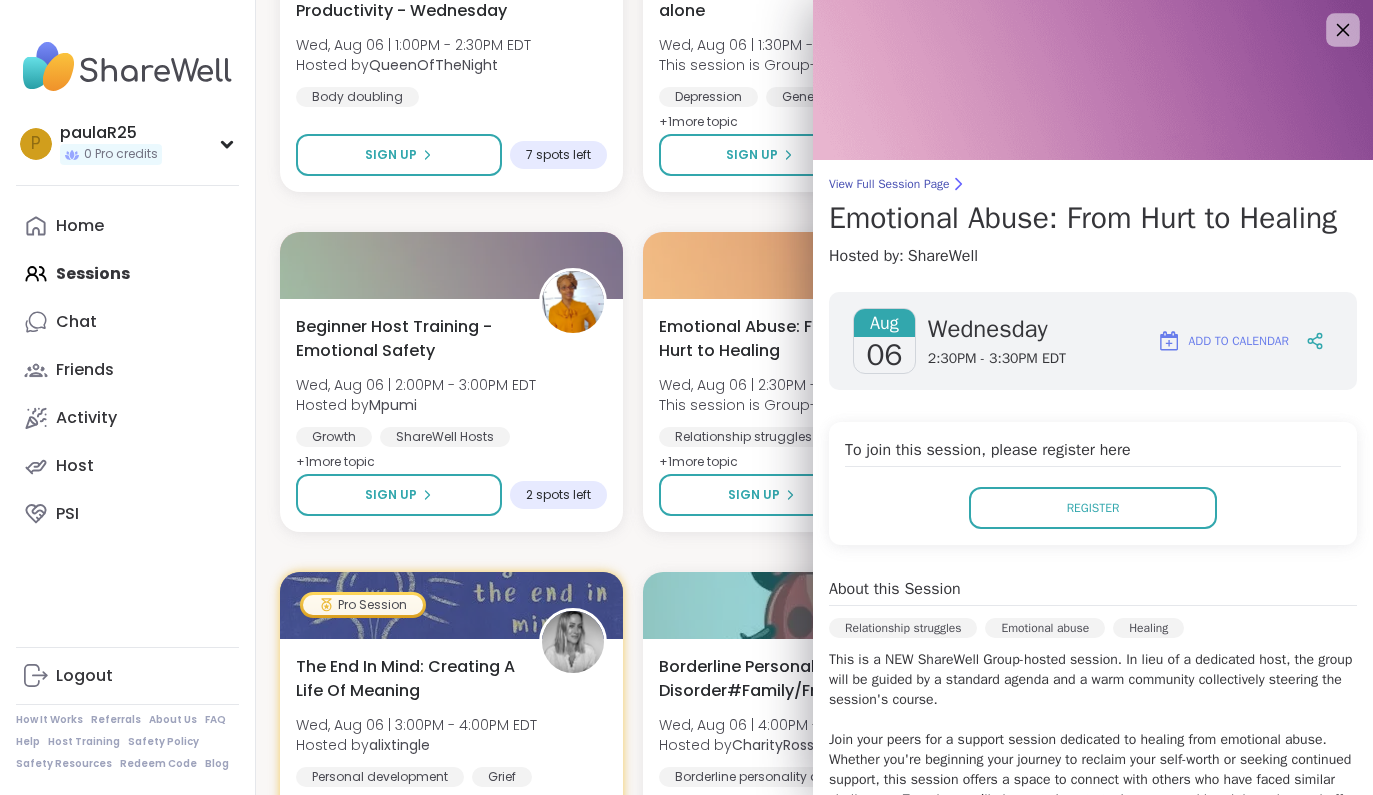 scroll, scrollTop: 0, scrollLeft: 0, axis: both 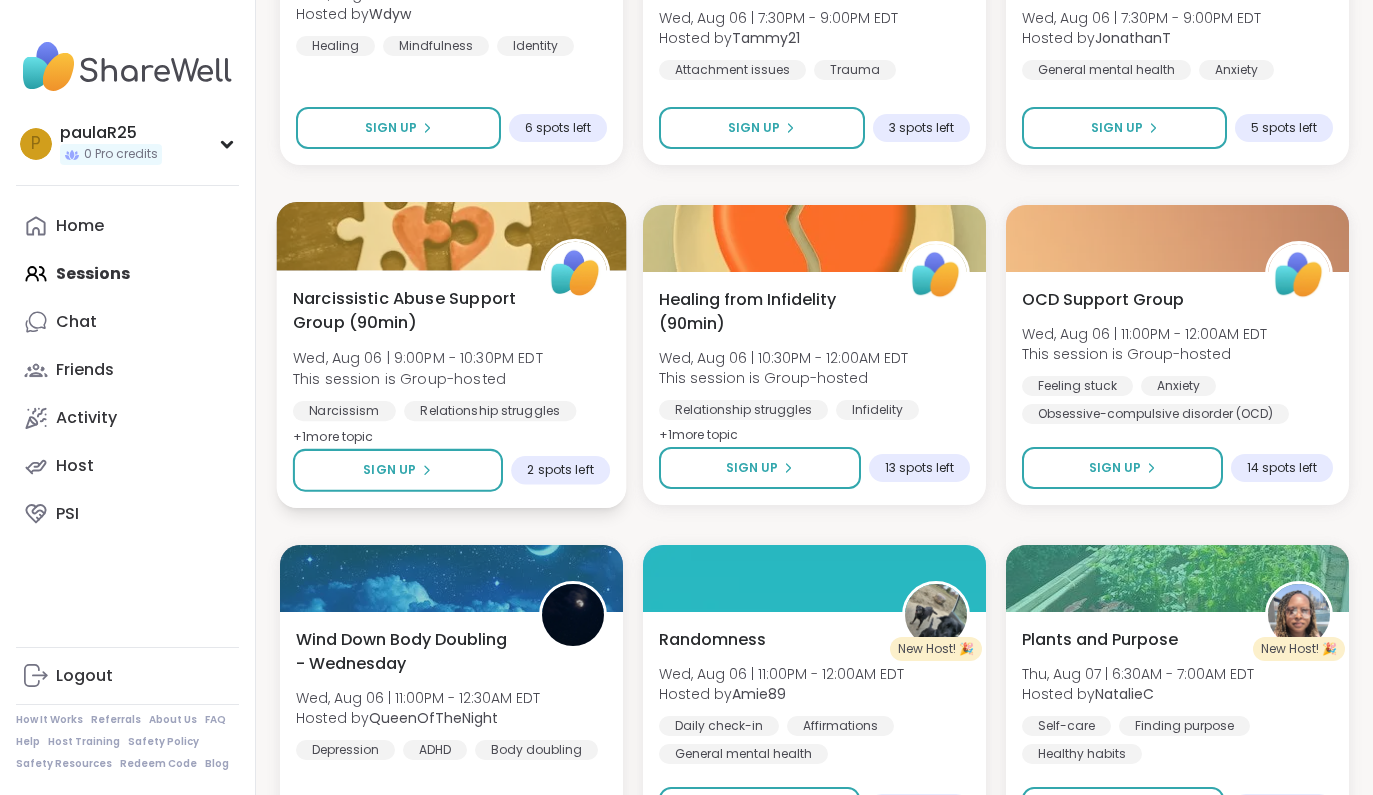 click on "Narcissistic Abuse Support Group (90min)" at bounding box center [405, 310] 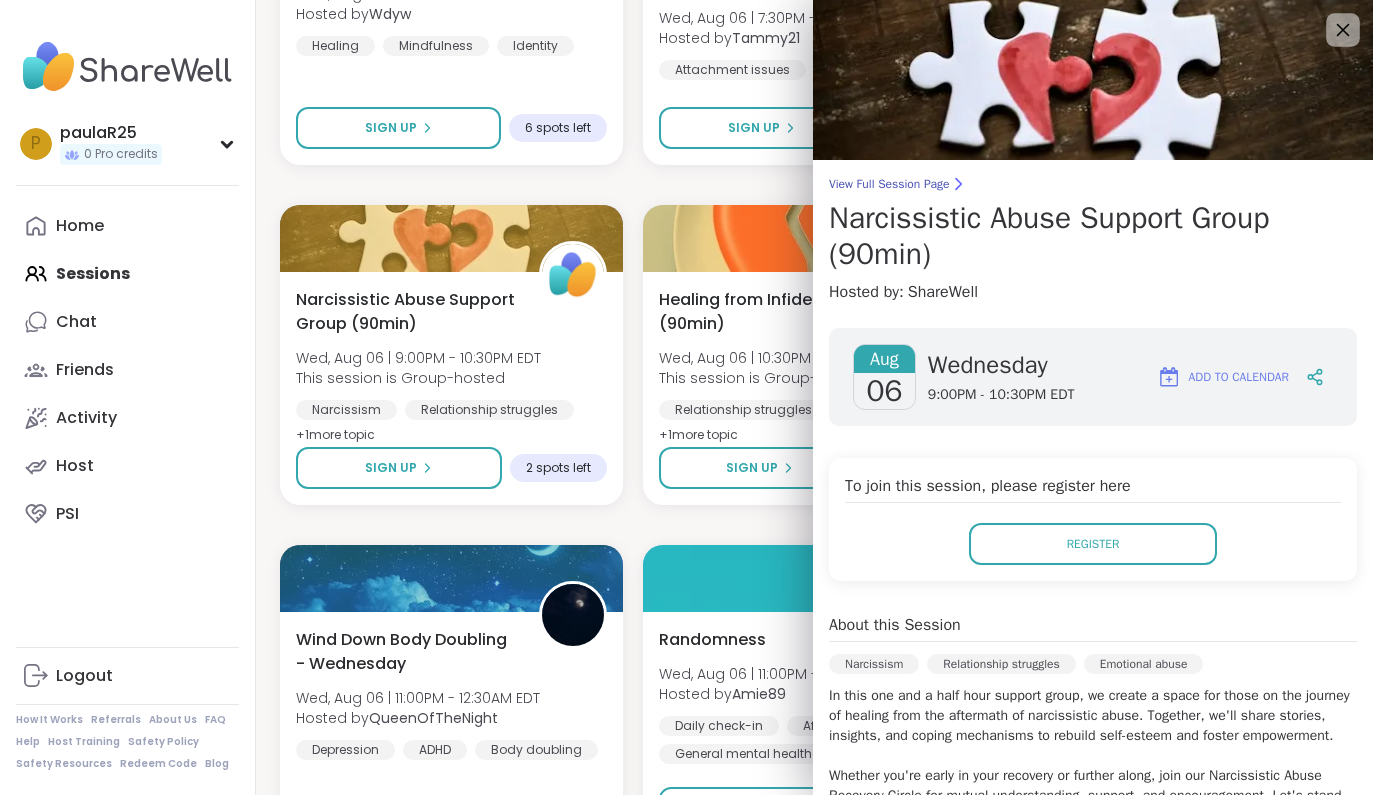 scroll, scrollTop: 0, scrollLeft: 0, axis: both 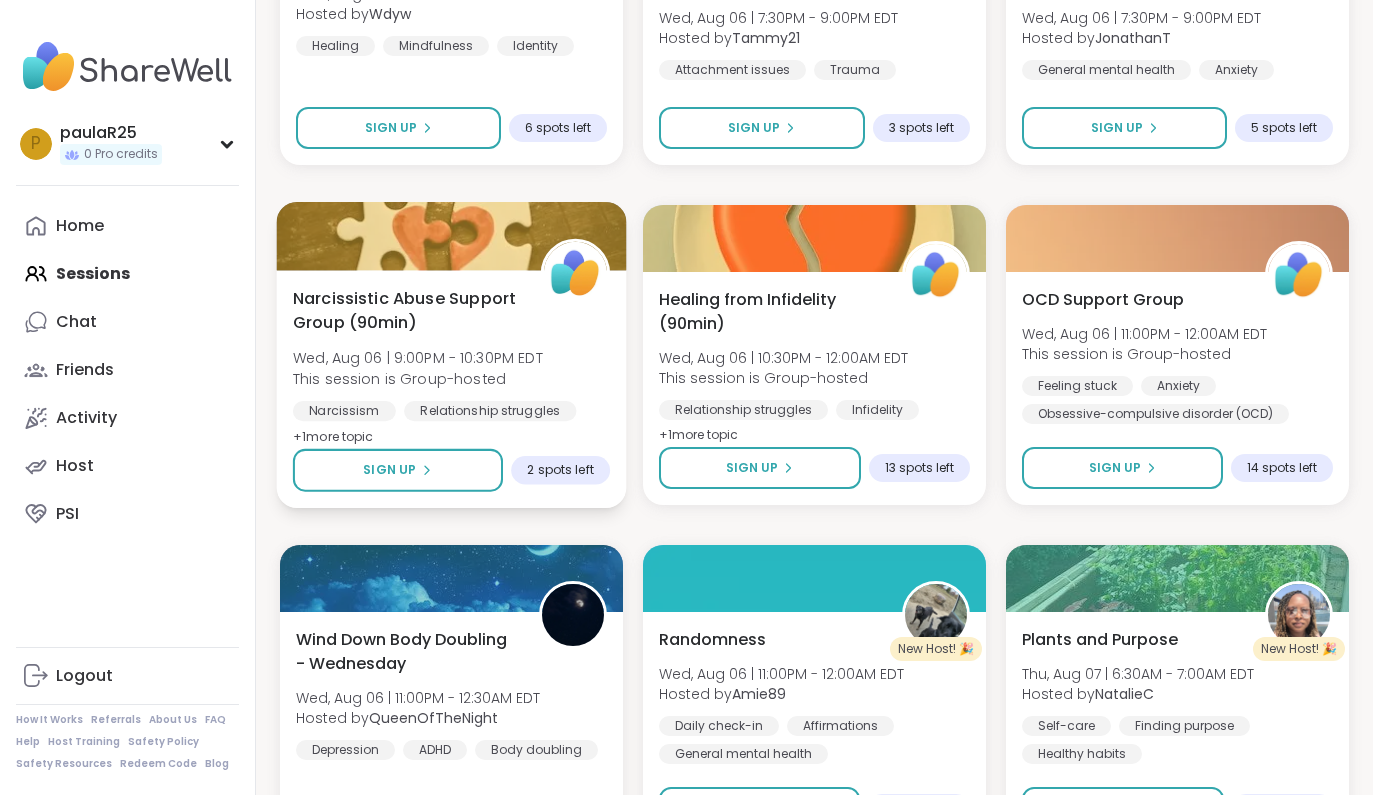 click on "Narcissistic Abuse Support Group (90min)" at bounding box center [405, 310] 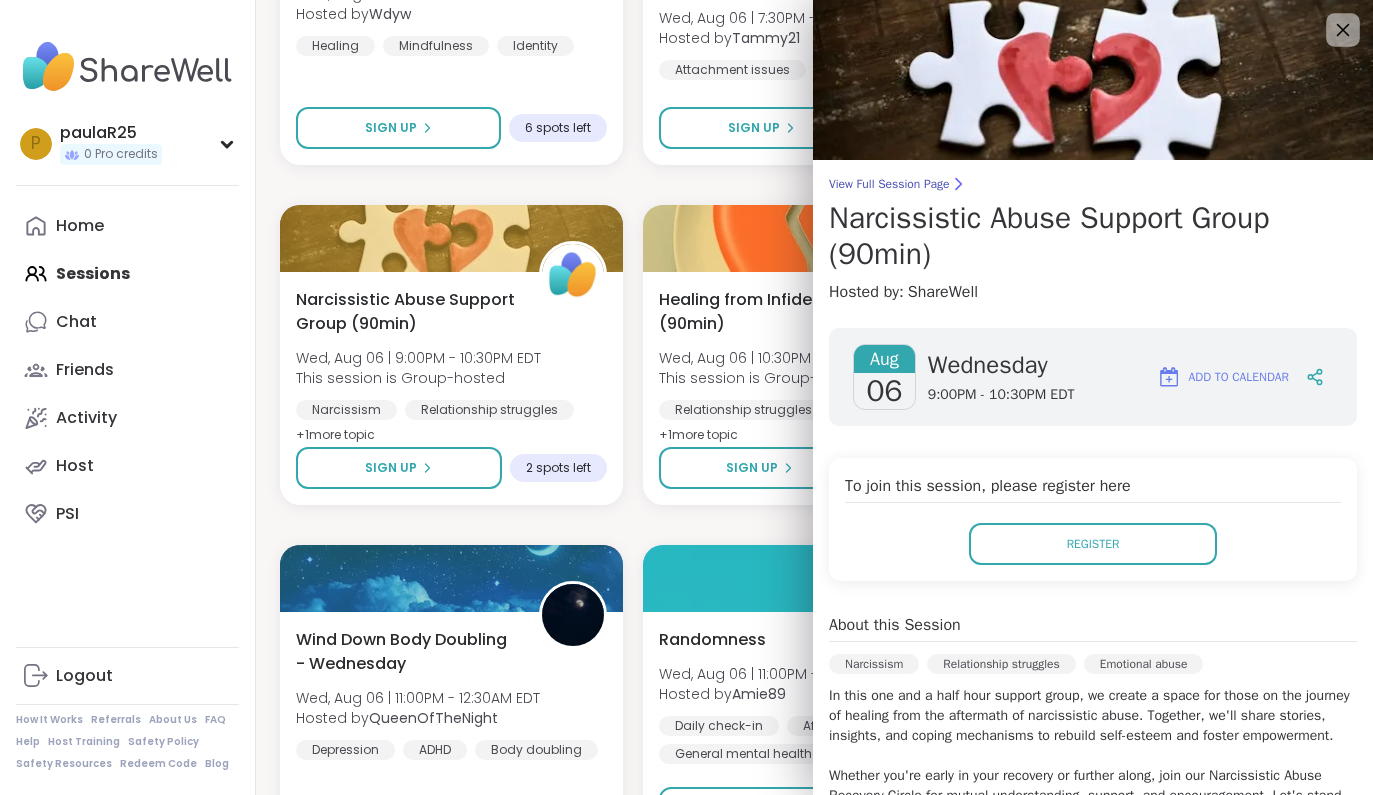 scroll, scrollTop: 0, scrollLeft: 0, axis: both 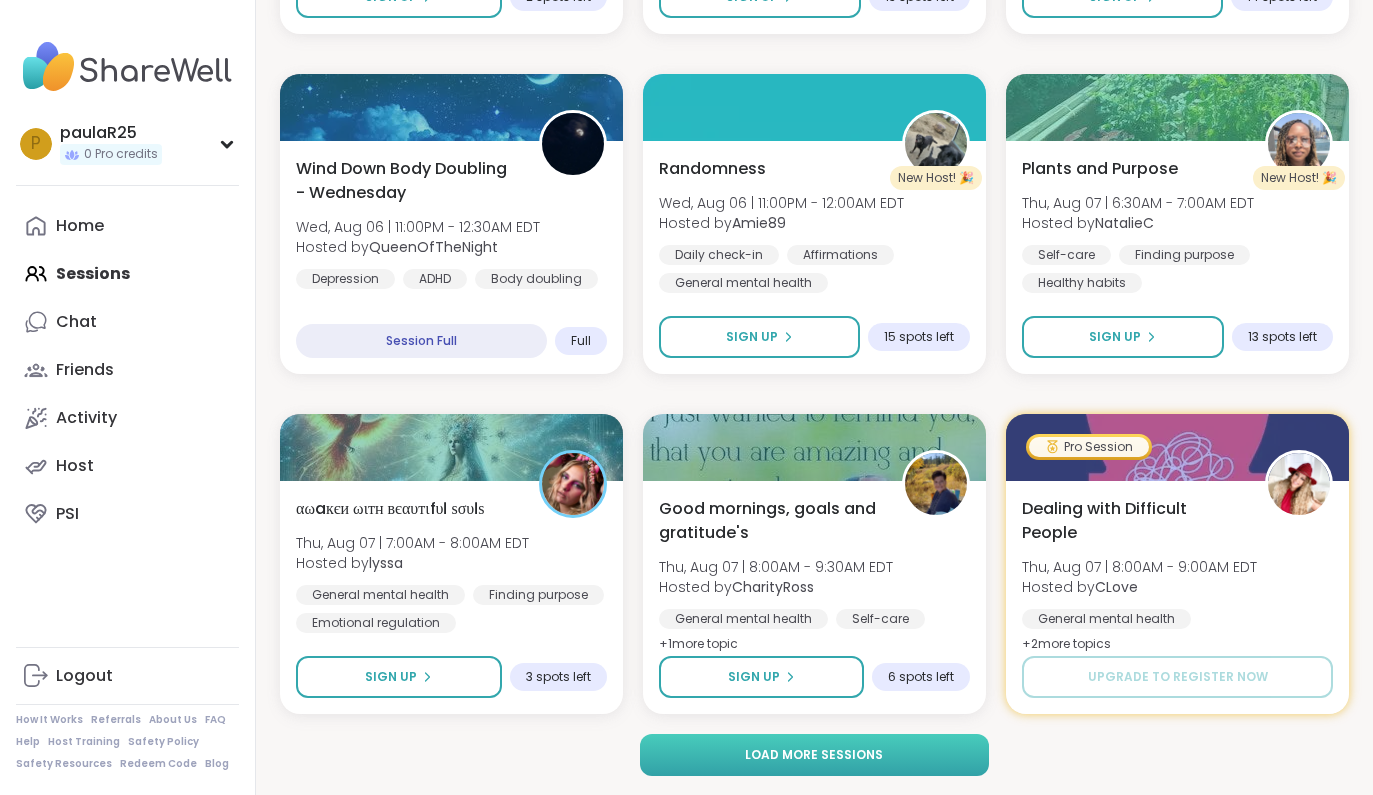 click on "Load more sessions" at bounding box center [814, 755] 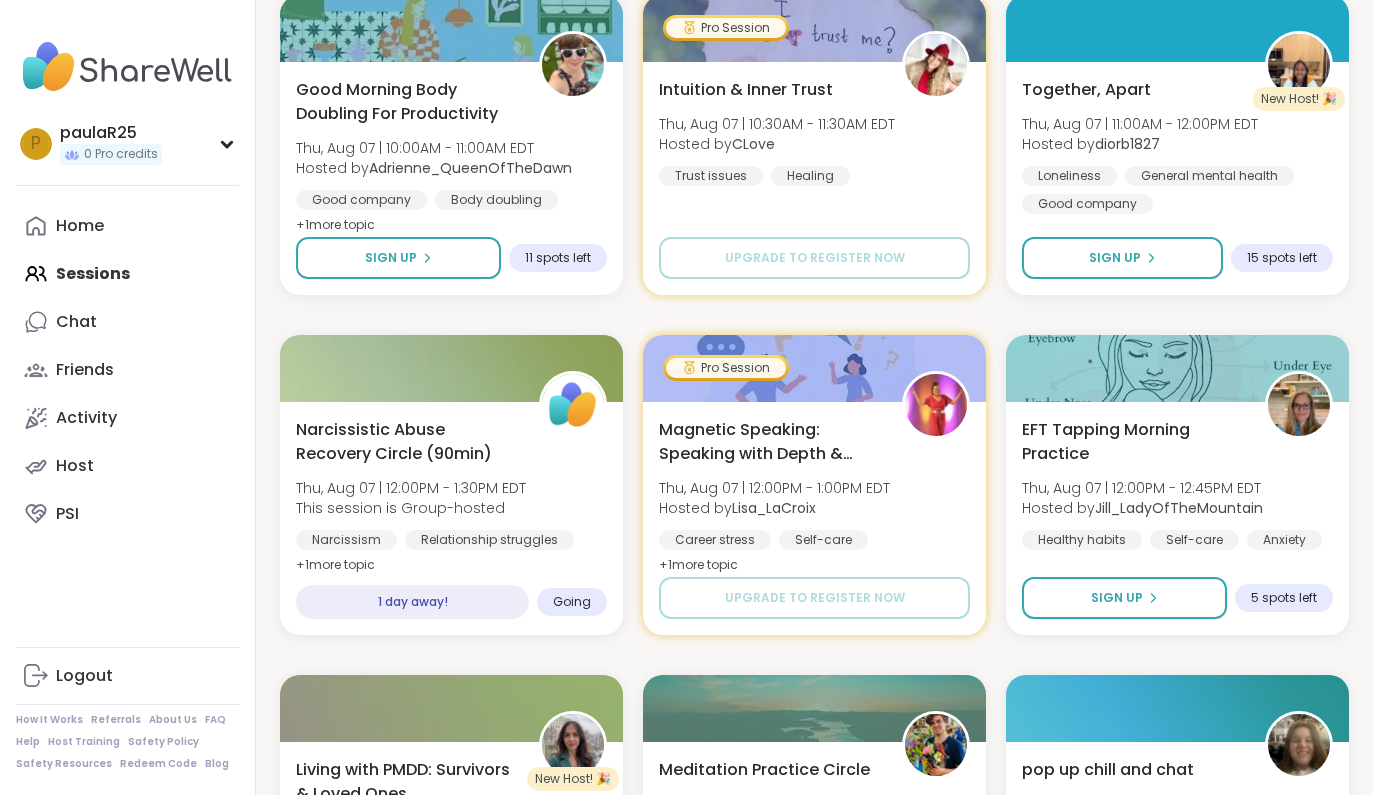 scroll, scrollTop: 4876, scrollLeft: 0, axis: vertical 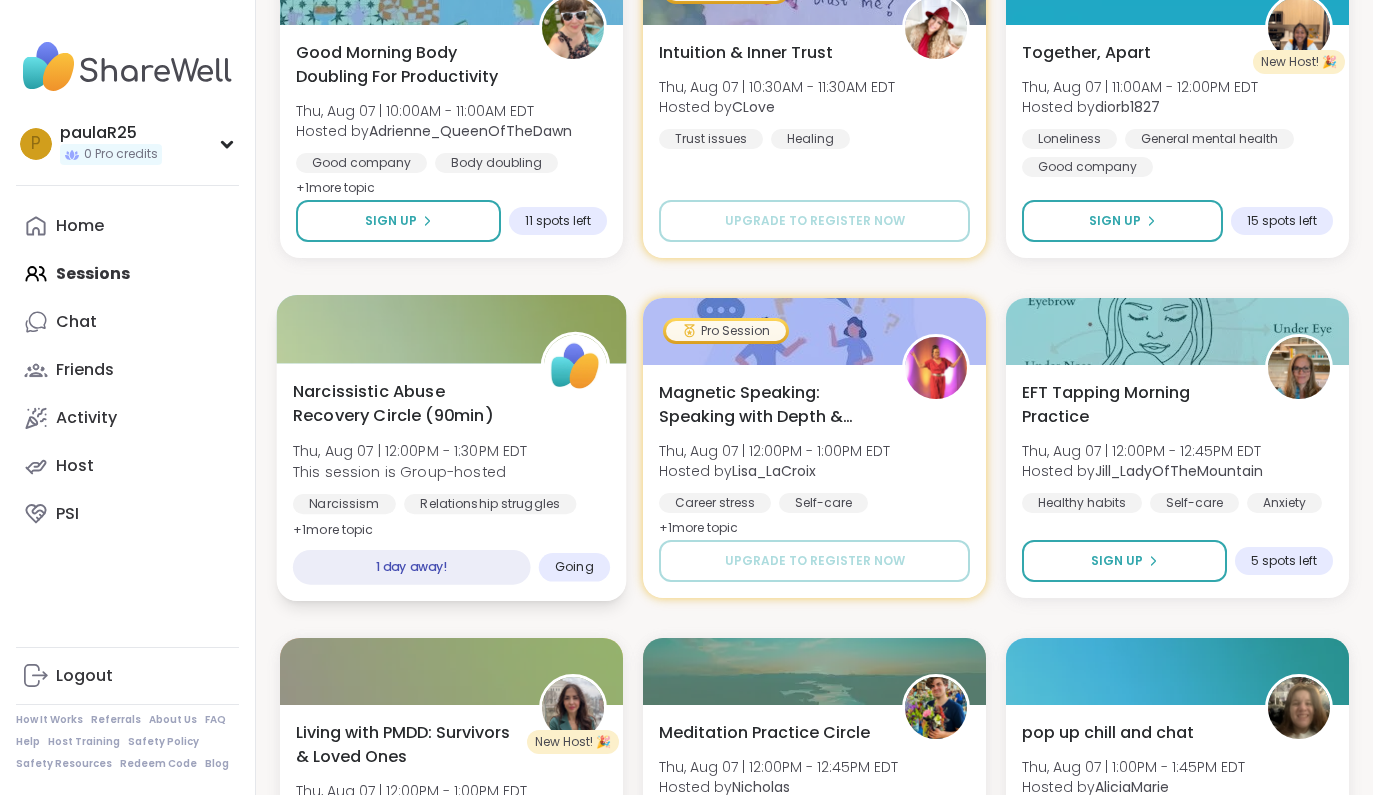 click on "Narcissistic Abuse Recovery Circle (90min)" at bounding box center (405, 403) 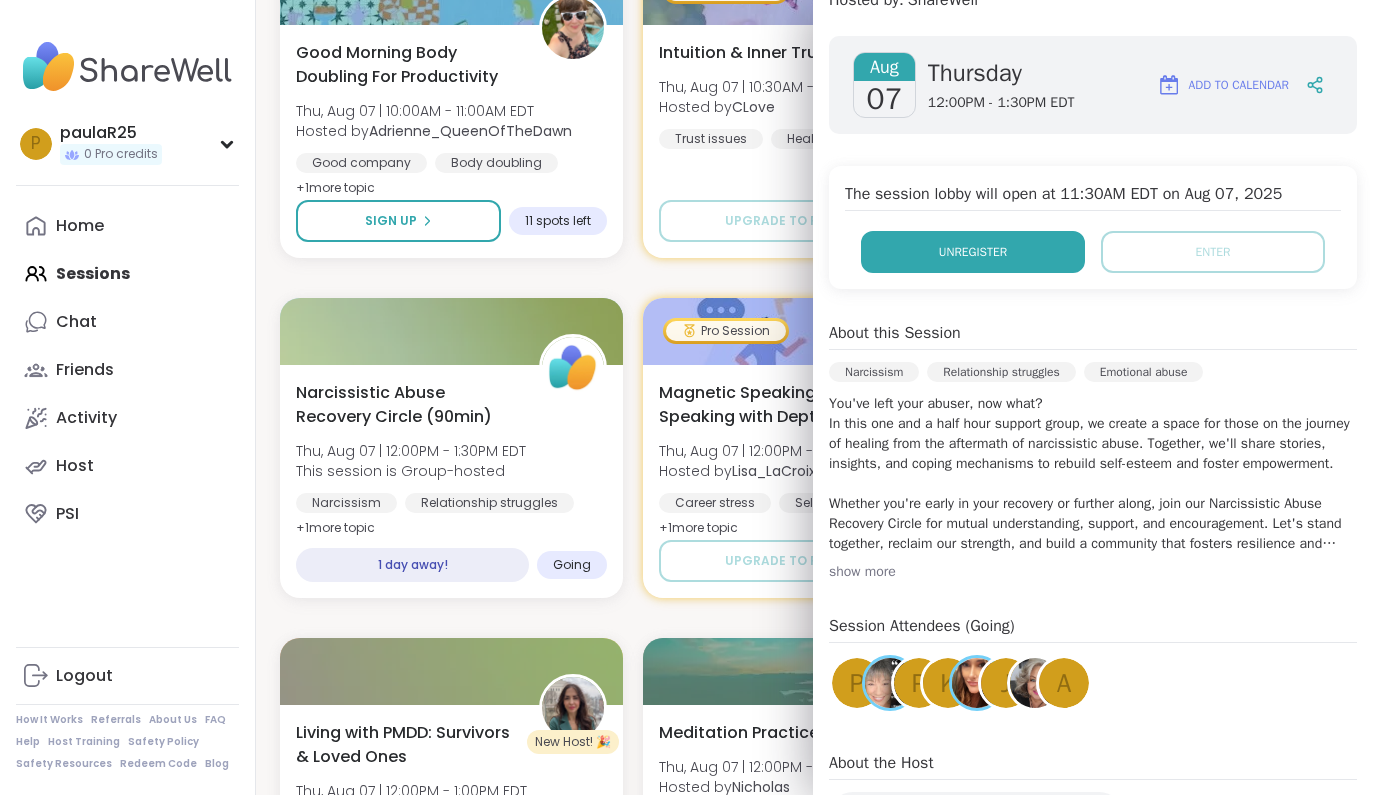 scroll, scrollTop: 383, scrollLeft: 0, axis: vertical 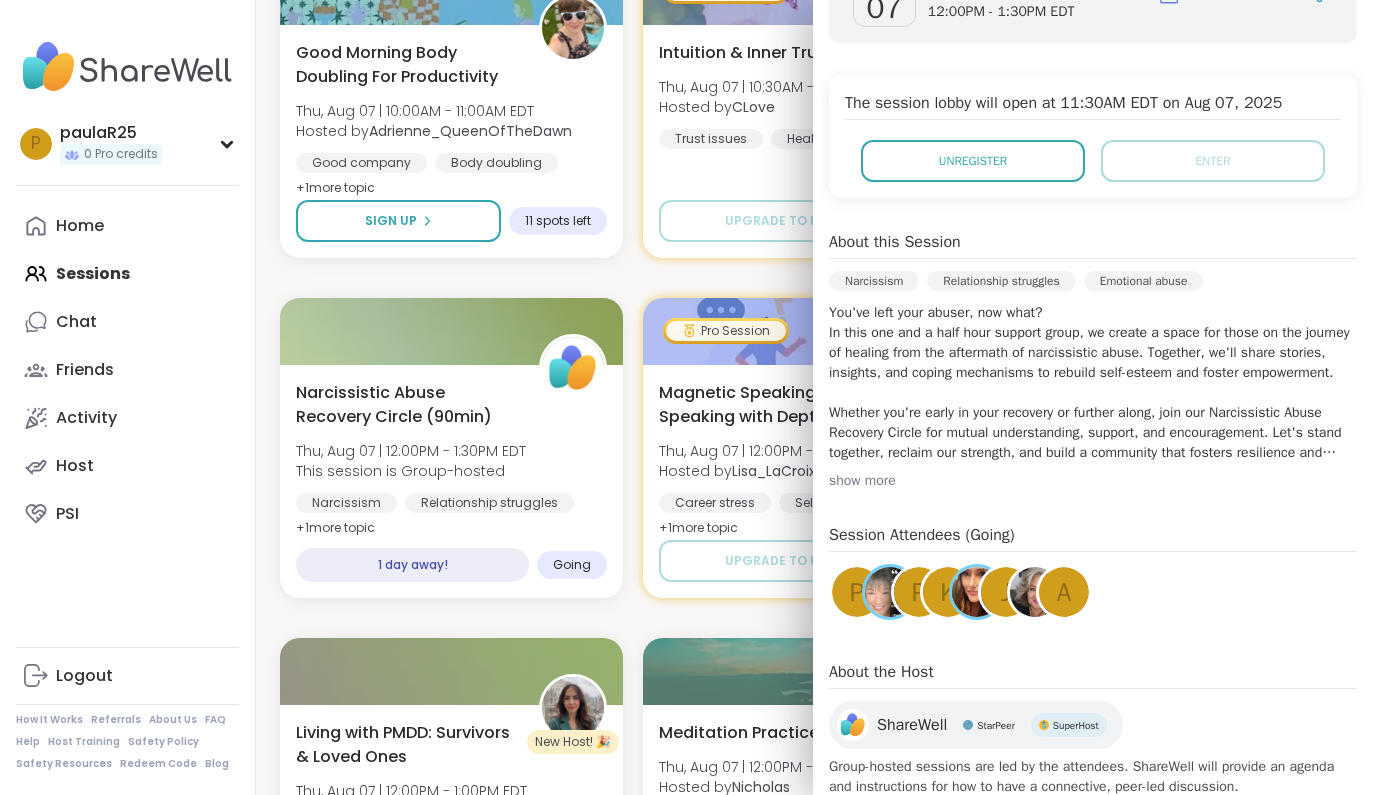 click at bounding box center (1035, 592) 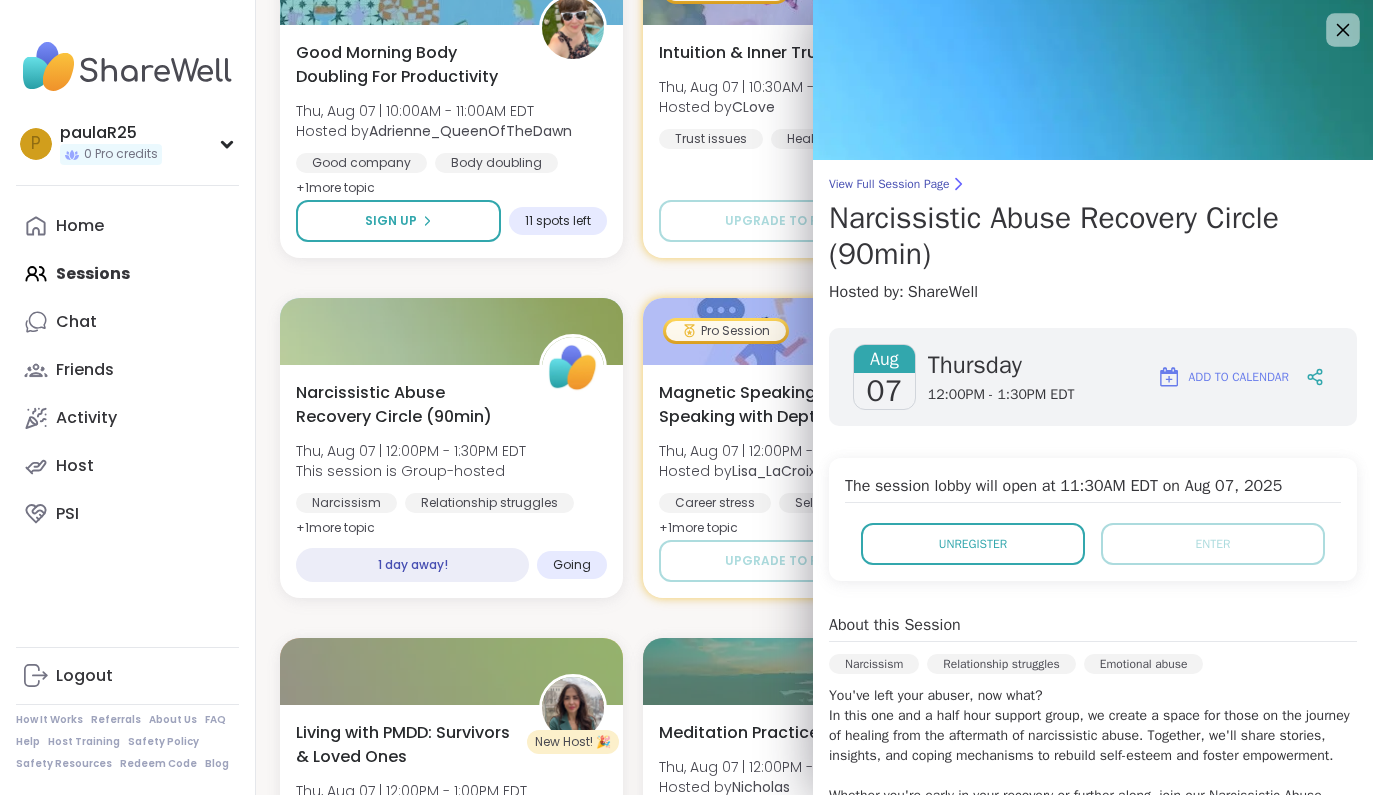 scroll, scrollTop: -1, scrollLeft: 0, axis: vertical 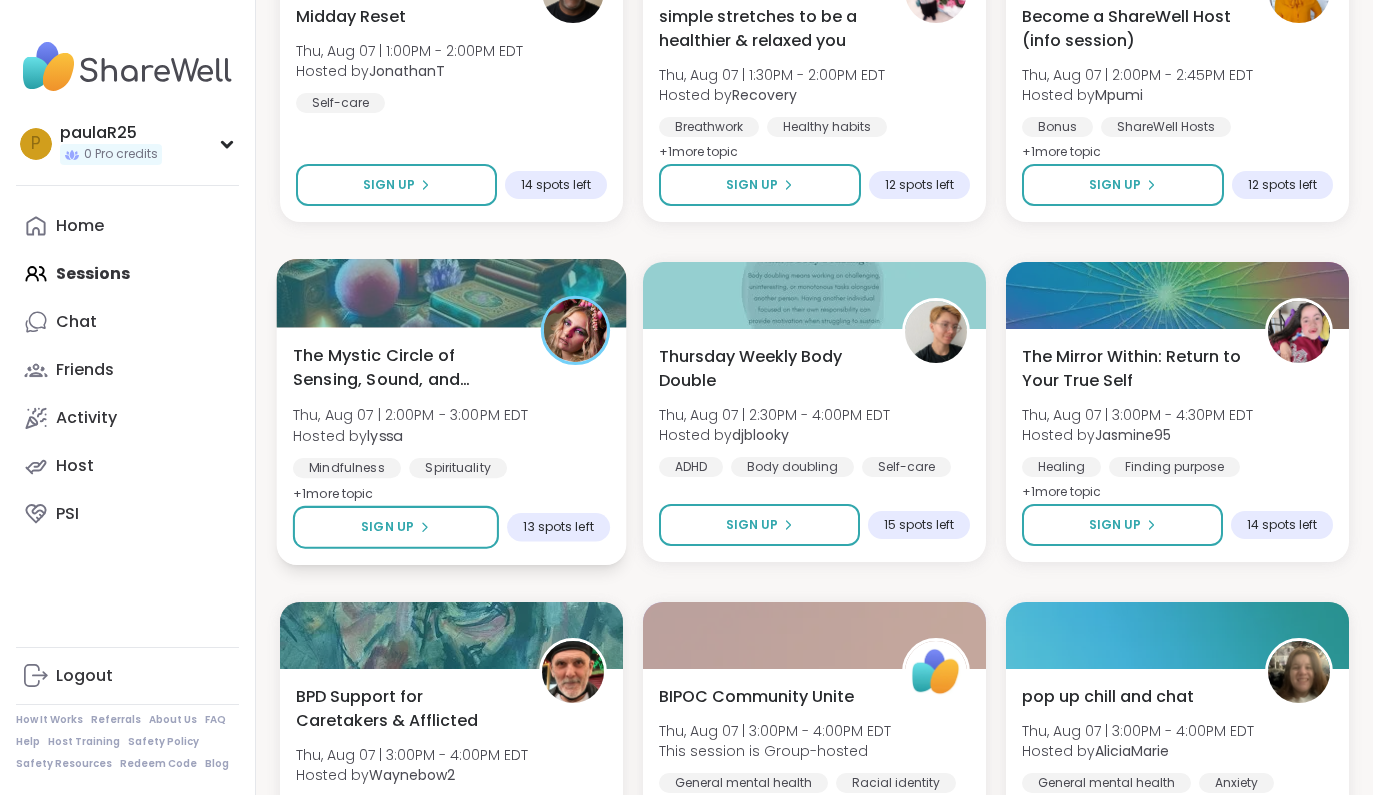 click on "The Mystic Circle of Sensing, Sound, and Readings" at bounding box center [405, 367] 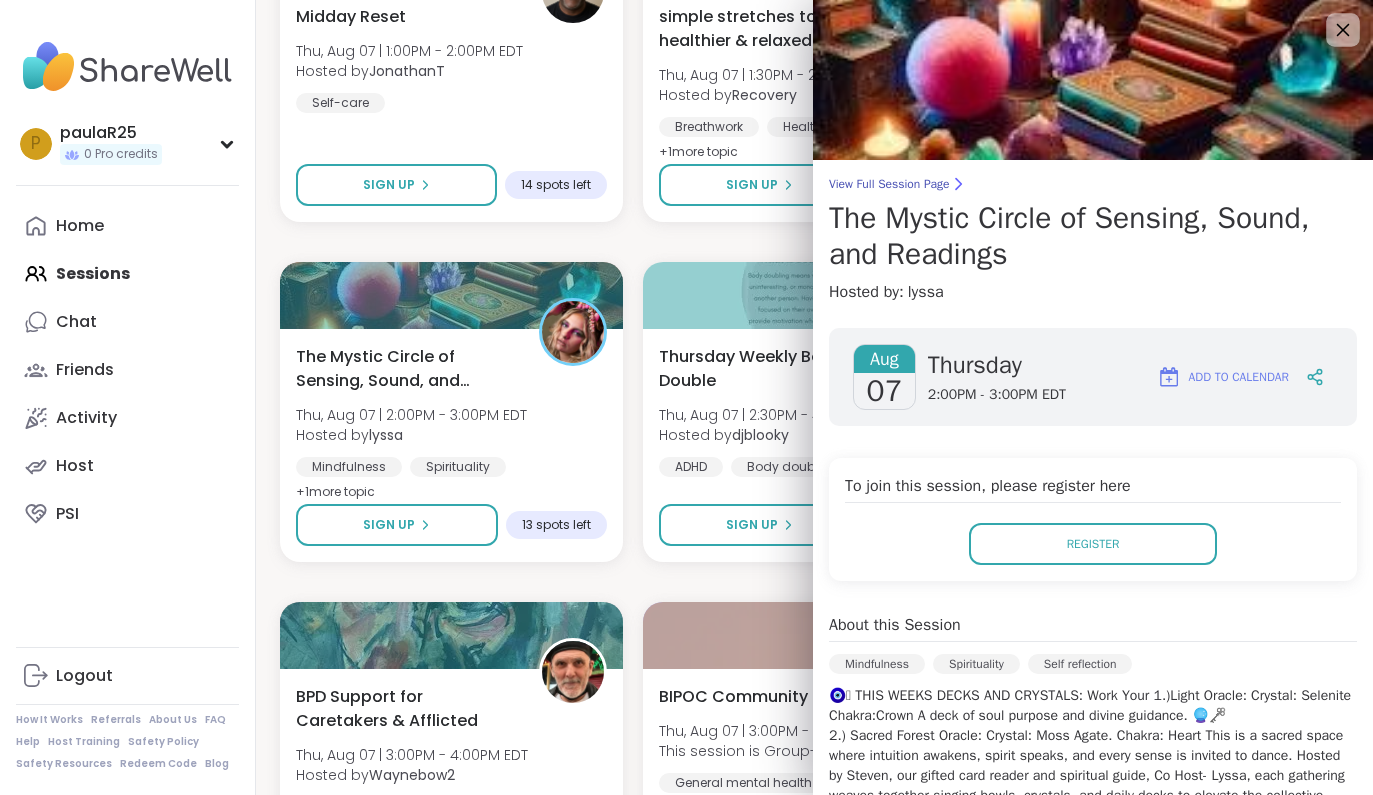 scroll, scrollTop: 0, scrollLeft: 0, axis: both 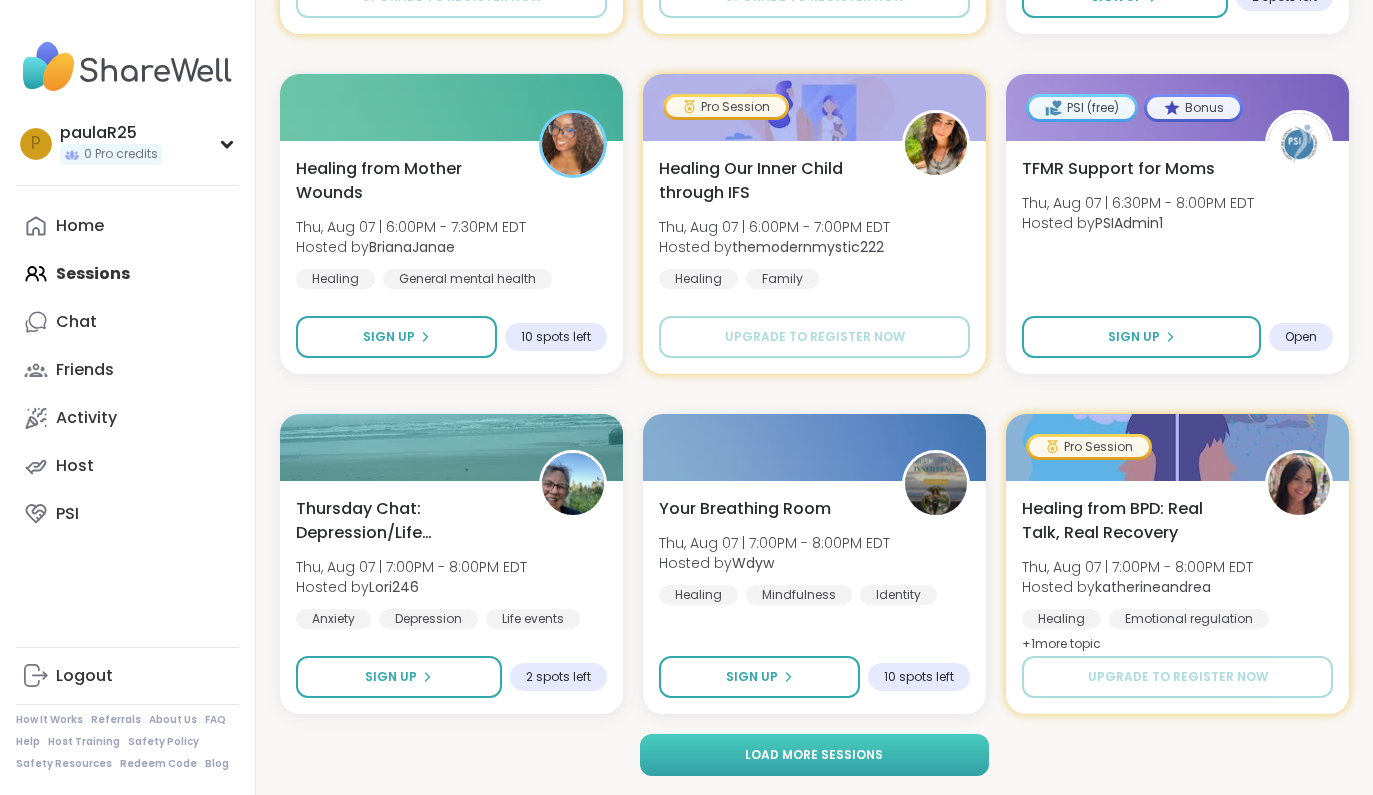 click on "Load more sessions" at bounding box center (814, 755) 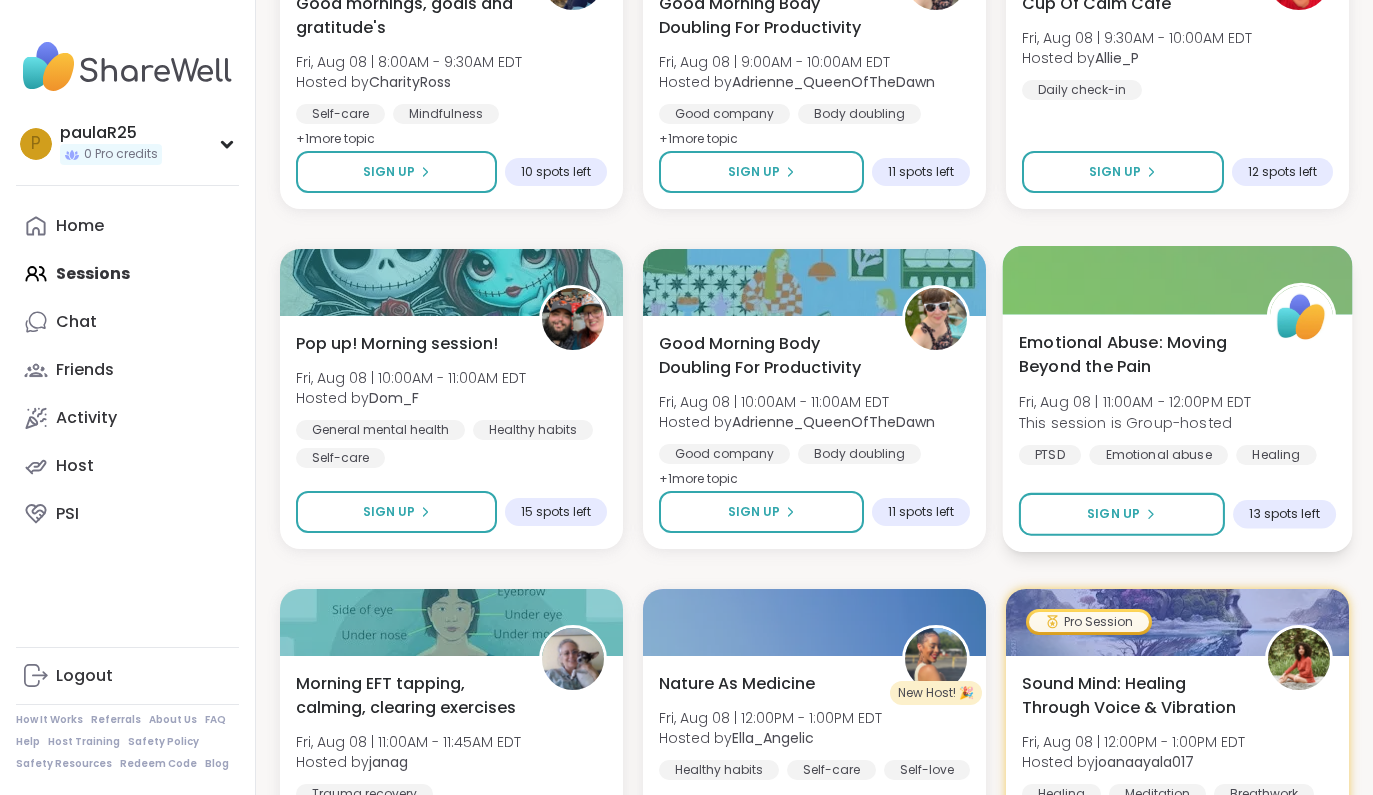 scroll, scrollTop: 9696, scrollLeft: 0, axis: vertical 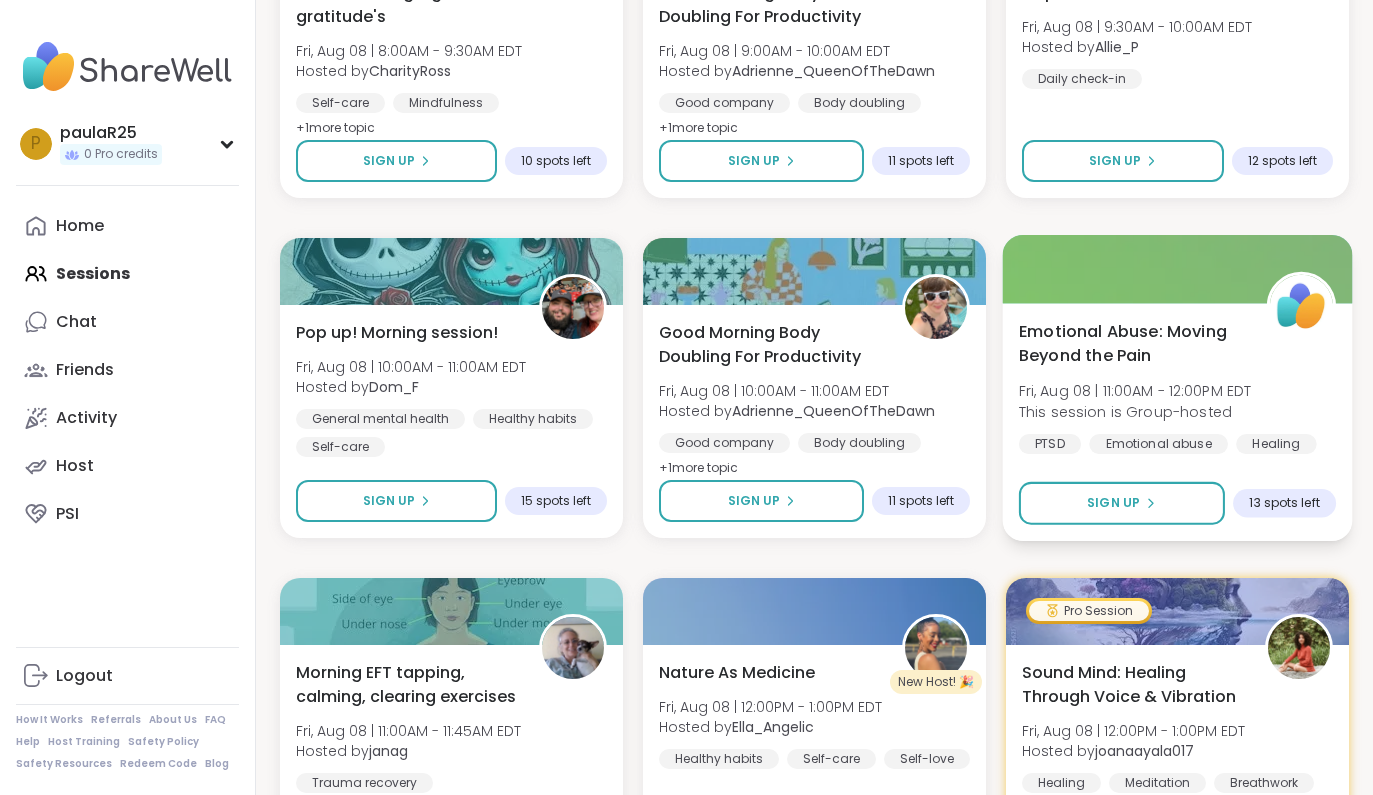 click on "Emotional Abuse: Moving Beyond the Pain" at bounding box center (1131, 343) 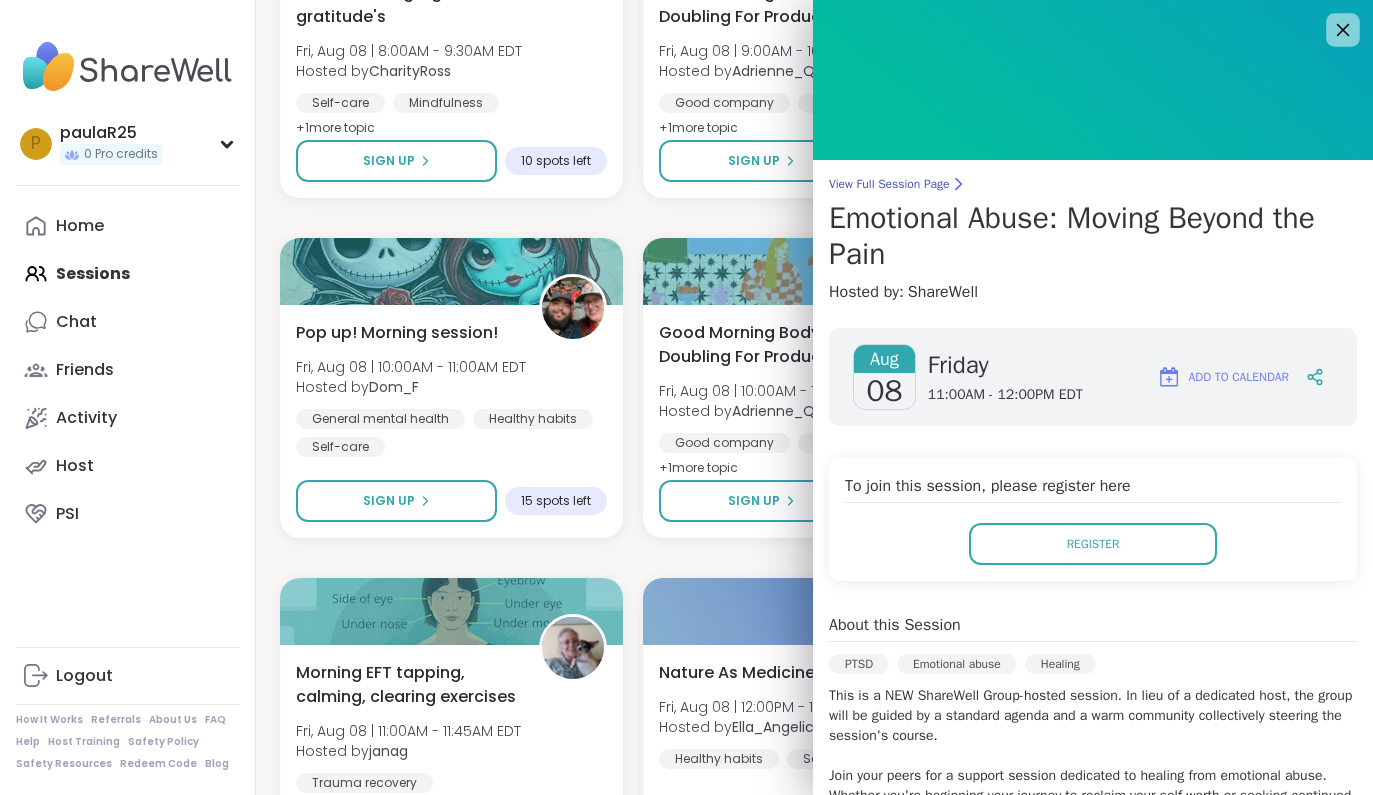 scroll, scrollTop: 0, scrollLeft: 0, axis: both 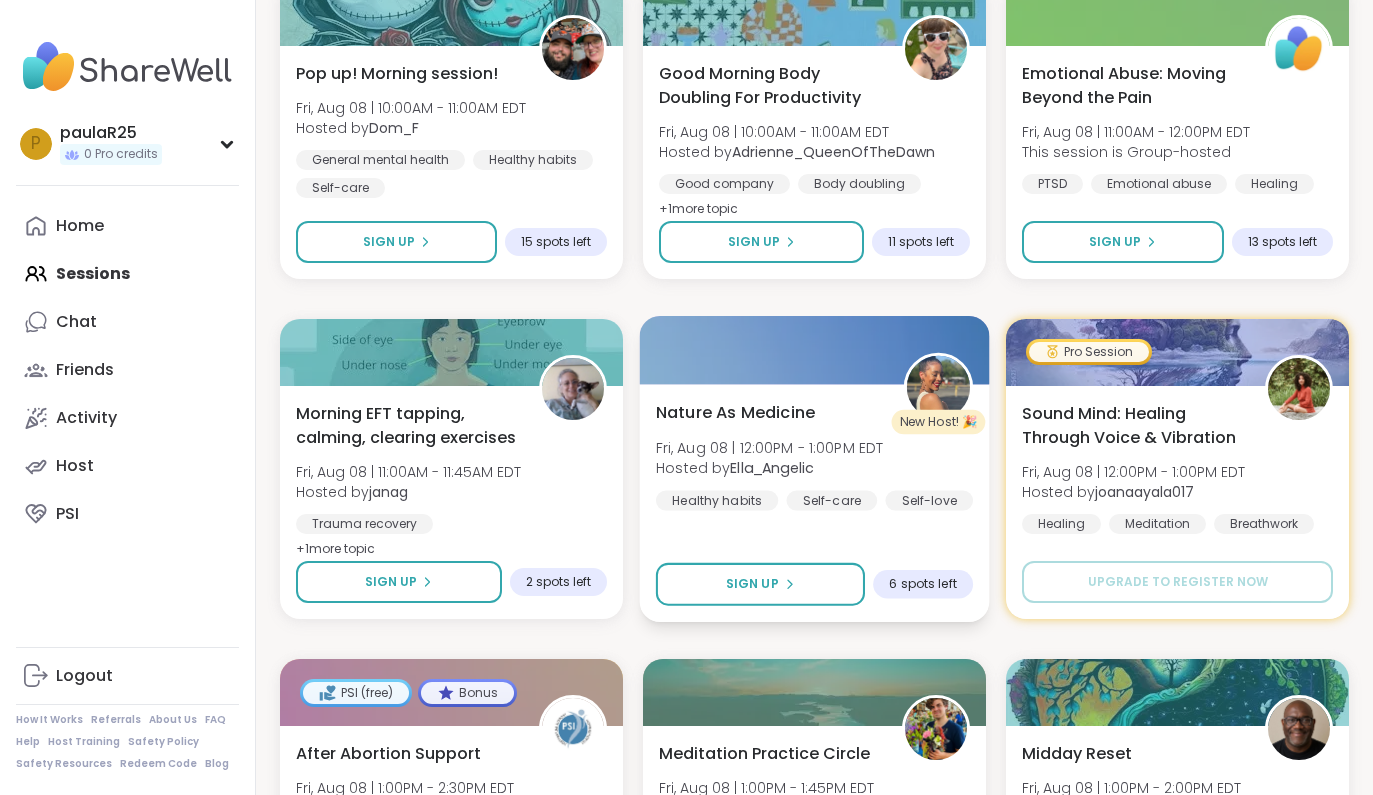 click on "Nature As Medicine Fri, Aug 08 | 12:00PM - 1:00PM EDT Hosted by [NAME] Healthy habits Self-care Self-love" at bounding box center [814, 455] 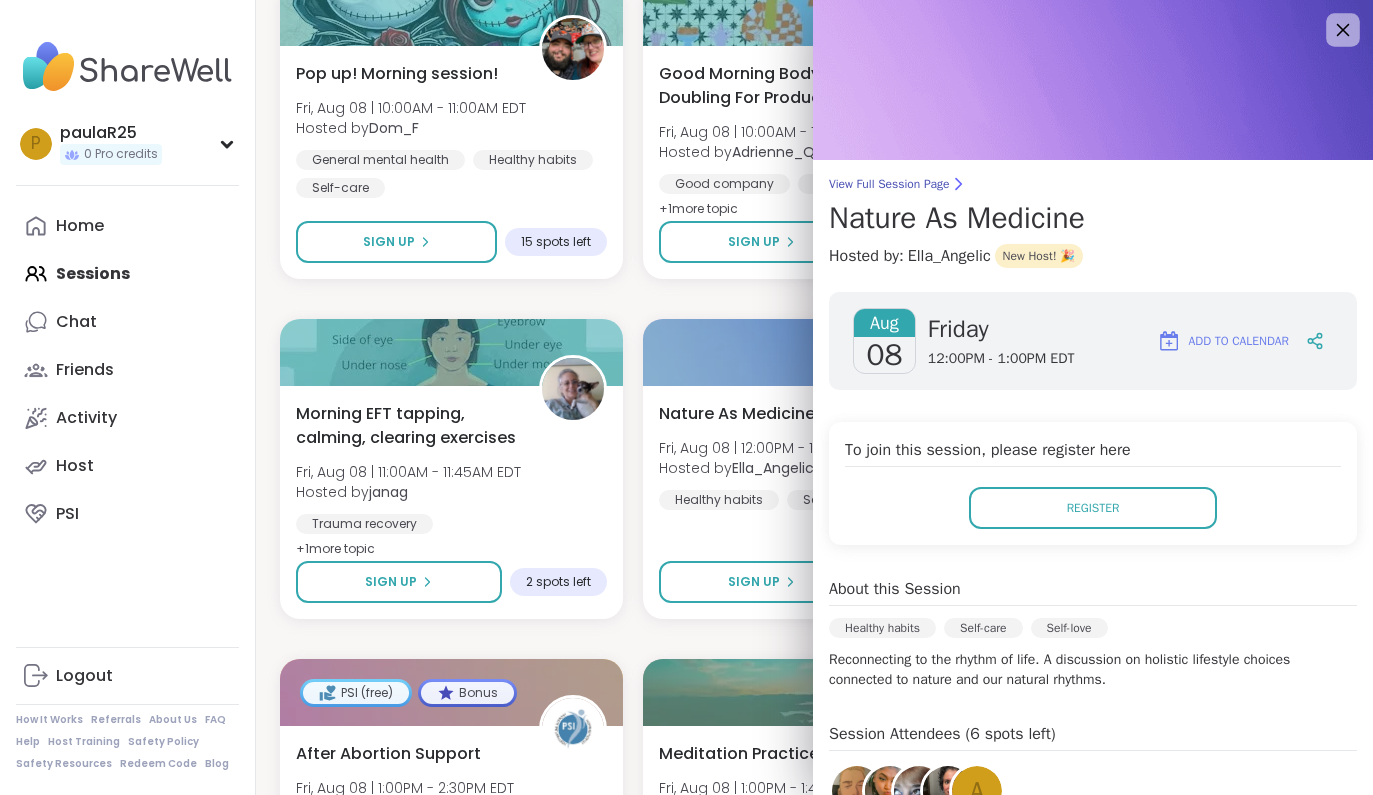 scroll, scrollTop: 0, scrollLeft: 0, axis: both 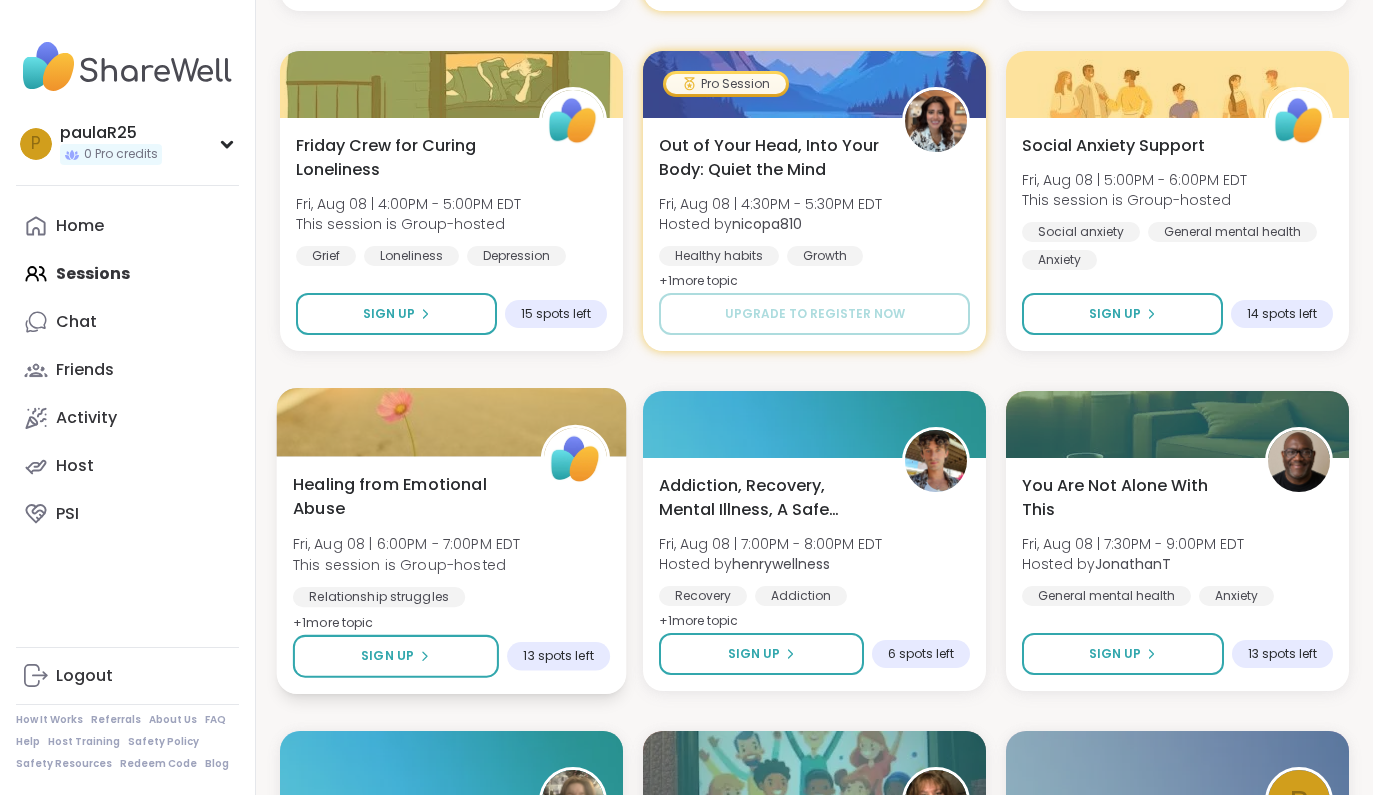 click on "Healing from Emotional Abuse" at bounding box center [405, 496] 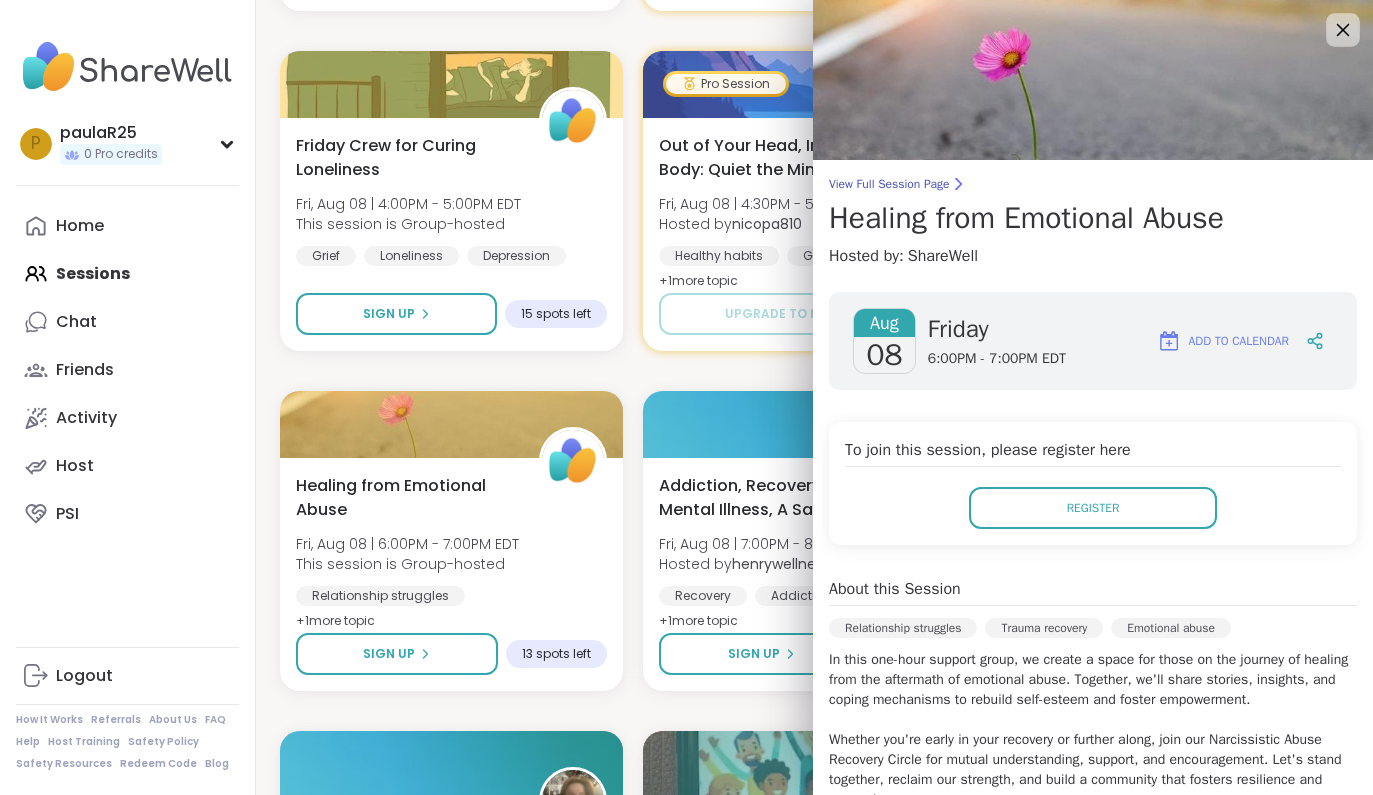scroll, scrollTop: 0, scrollLeft: 0, axis: both 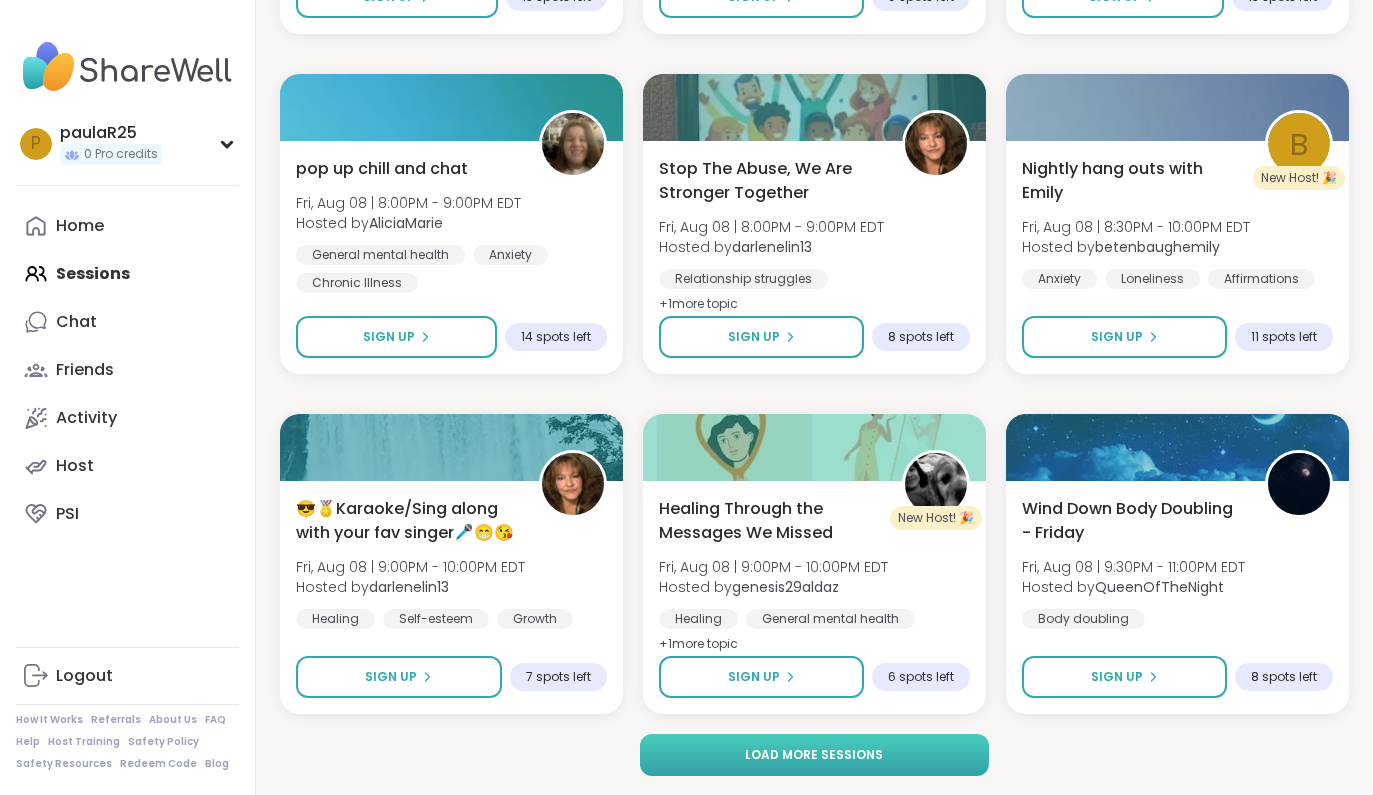 click on "Load more sessions" at bounding box center [814, 755] 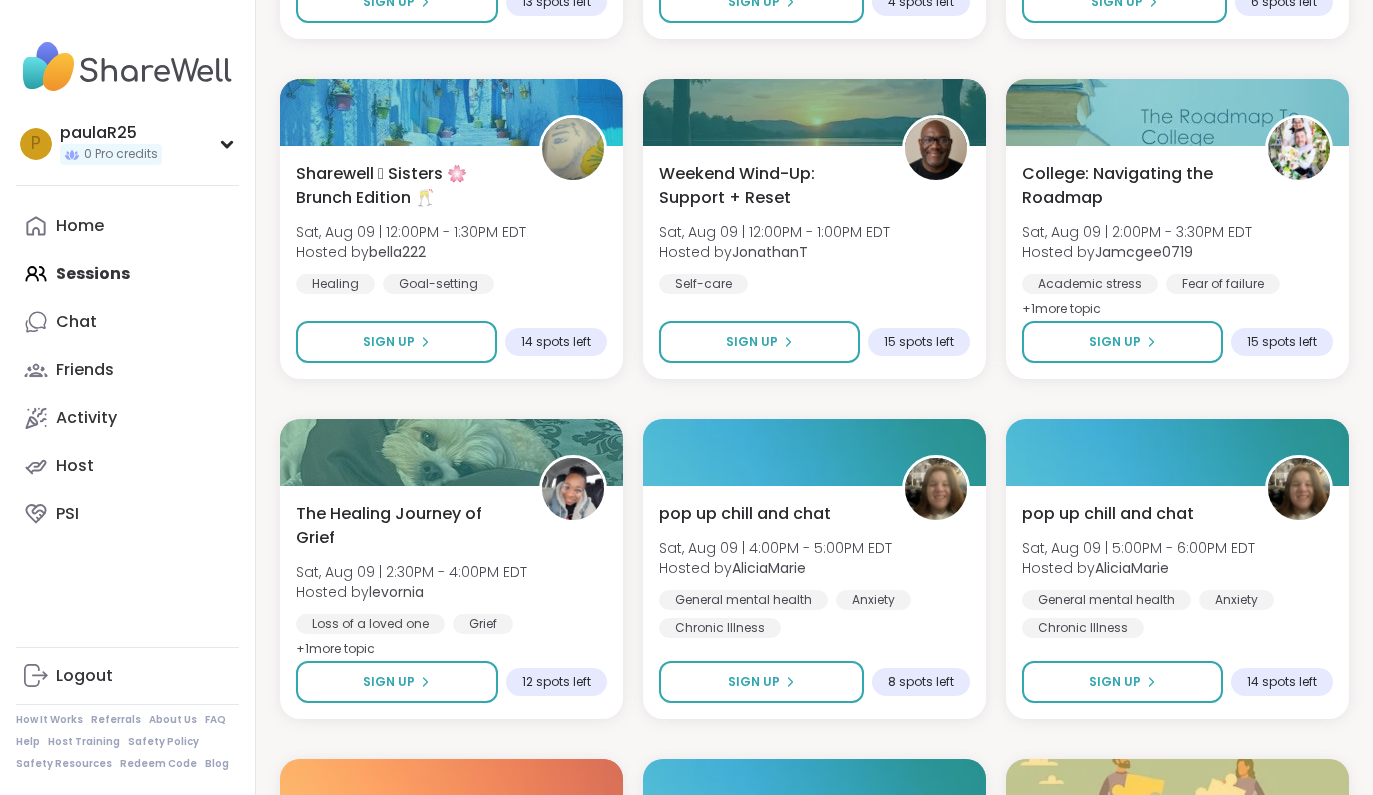 scroll, scrollTop: 13935, scrollLeft: 0, axis: vertical 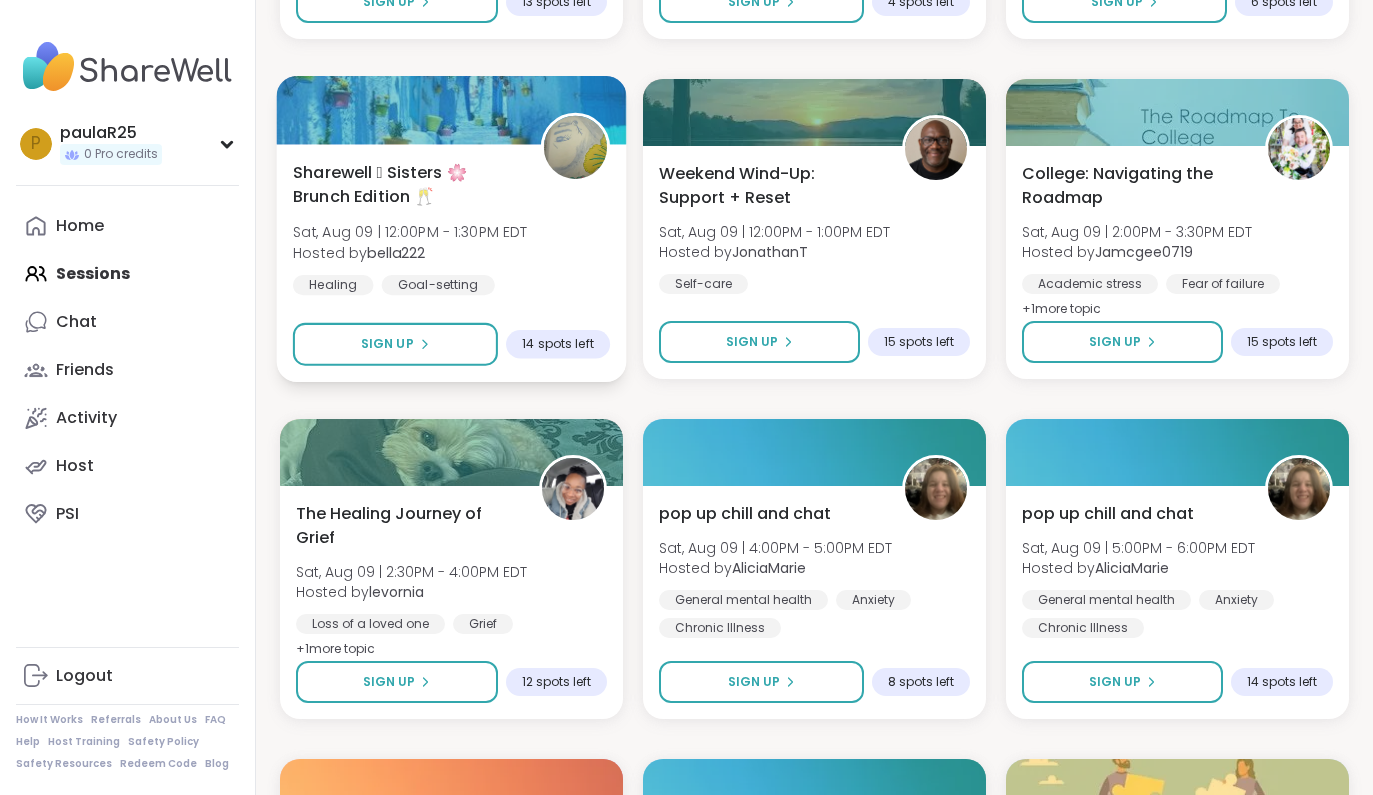 click on "Sharewell 🩵 Sisters 🌸 Brunch Edition 🥂" at bounding box center [405, 184] 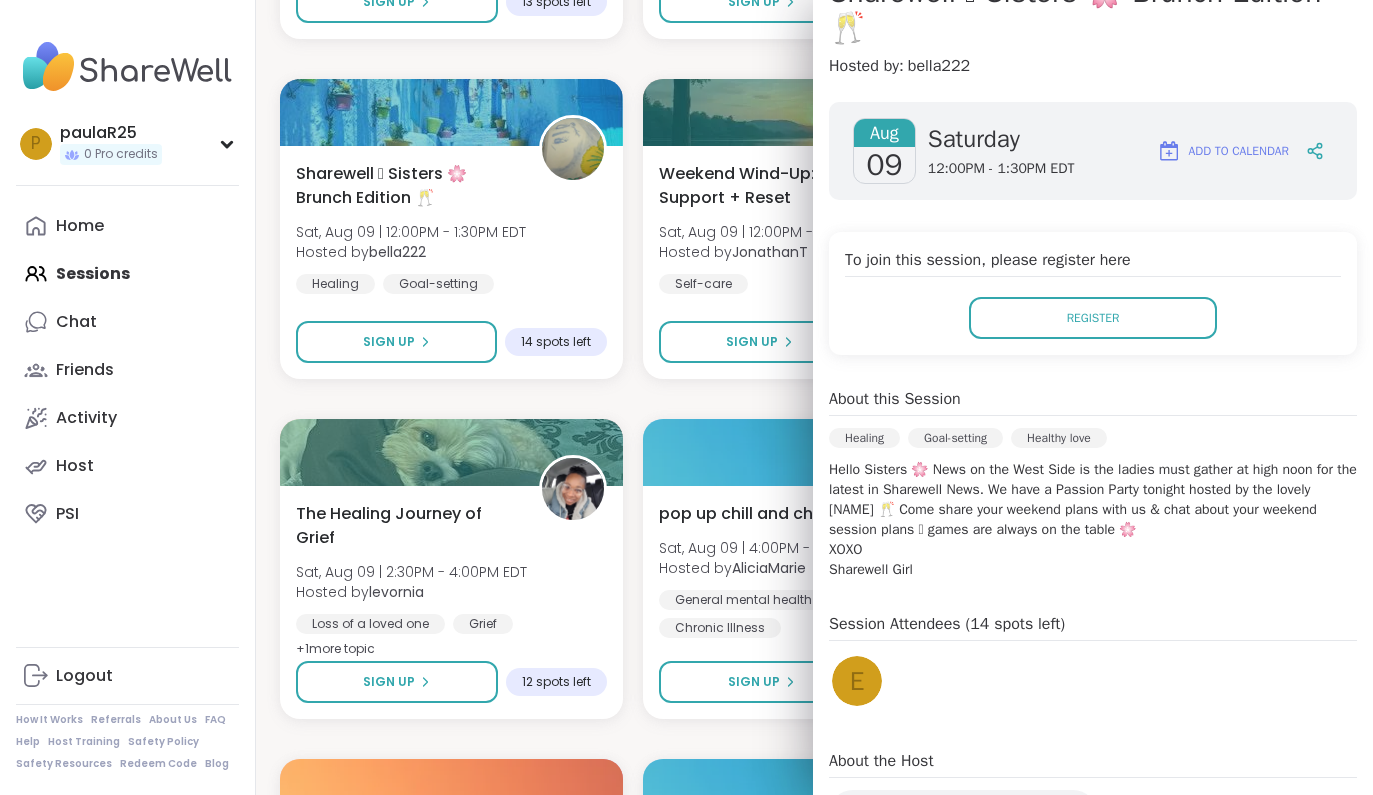 scroll, scrollTop: 229, scrollLeft: 0, axis: vertical 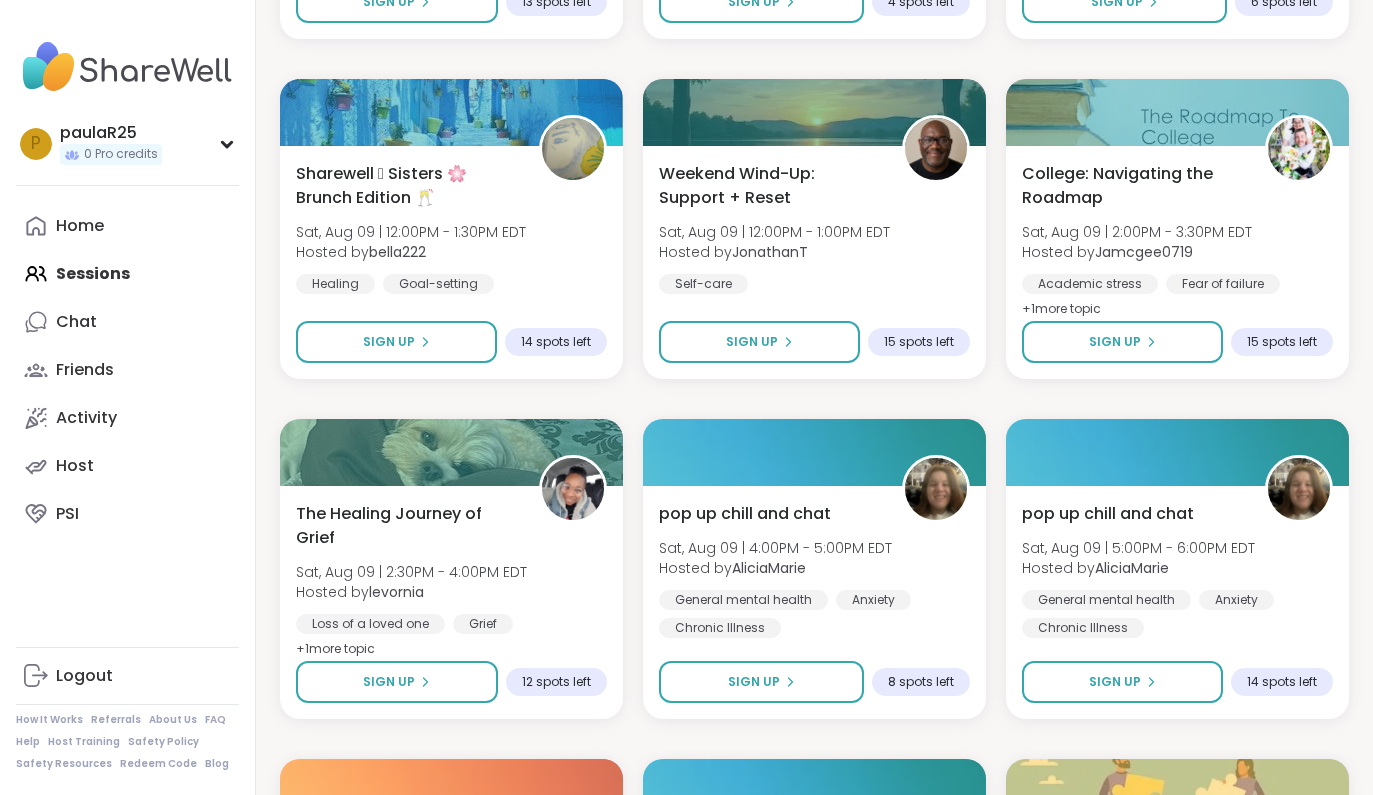 click on "Pop up! Morning session! Wed, Aug 06 | 10:00AM - 11:00AM EDT Hosted by [NAME] Self-care Healthy habits General mental health SESSION LIVE Good Morning Body Doubling For Productivity Wed, Aug 06 | 10:00AM - 11:00AM EDT Hosted by [NAME] Body doubling Good company Goal-setting + 1
more topic SESSION LIVE Wednesday Morning Body Doublers and Chillers! Wed, Aug 06 | 11:00AM - 12:00PM EDT Hosted by [NAME] Body doubling Self-care Good company + 1
more topic Sign Up 2 spots left SURVIVOR SERIES Wed, Aug 06 | 11:30AM - 12:30PM EDT Hosted by [NAME] PTSD Emotional abuse Abandonment Session Full Full J Stoicism in Action: The Four Virtues Wed, Aug 06 | 12:00PM - 1:00PM EDT Hosted by [NAME] Assertiveness Self-care Growth Sign Up 9 spots left Bonus Become a ShareWell Host Wed, Aug 06 | 12:00PM - 12:30PM EDT Hosted by [NAME] ShareWell Hosts ShareWell Bonus Sign Up 8 spots left EFT Tapping Morning Practice Wed, Aug 06 | 12:00PM - 12:45PM EDT Hosted by [NAME] Self-care Full" at bounding box center [814, -5381] 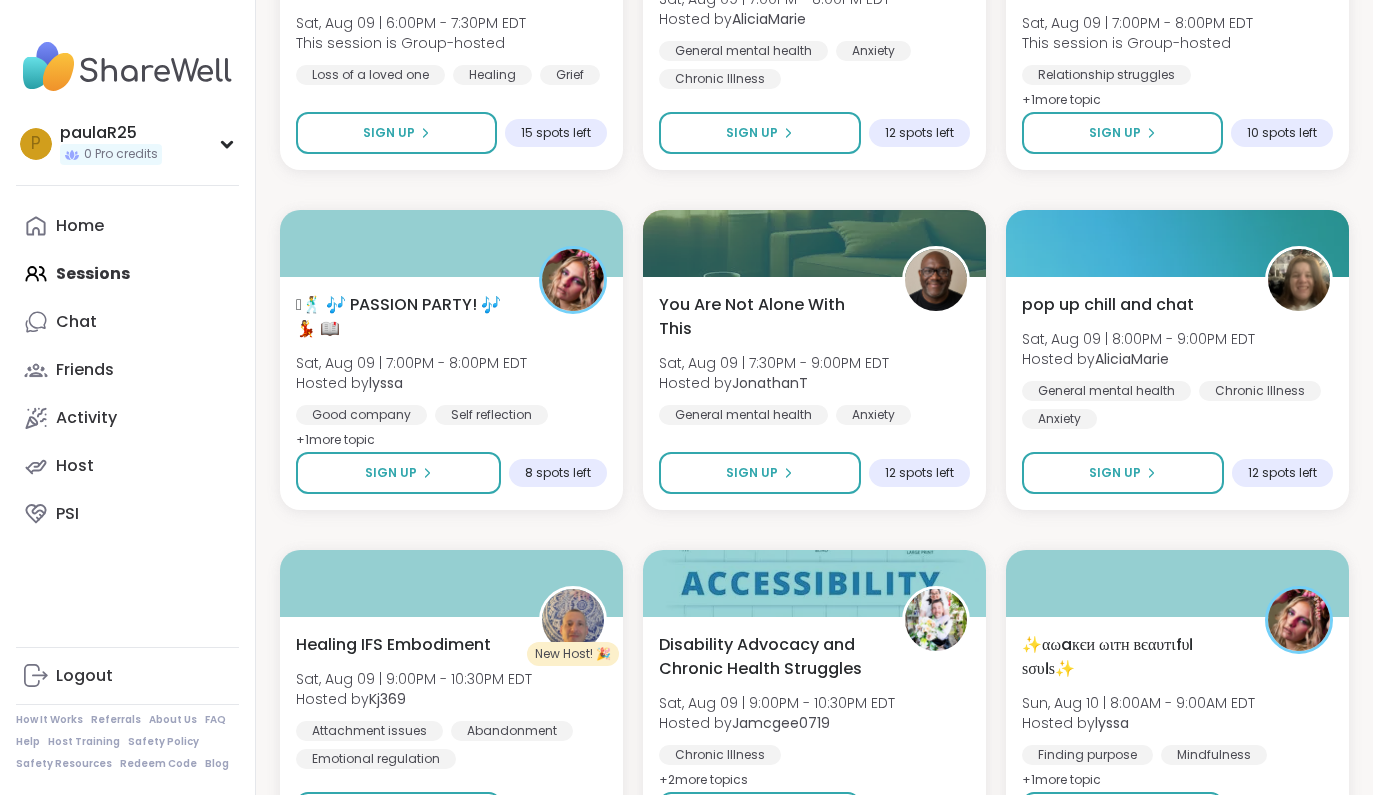 scroll, scrollTop: 14850, scrollLeft: 0, axis: vertical 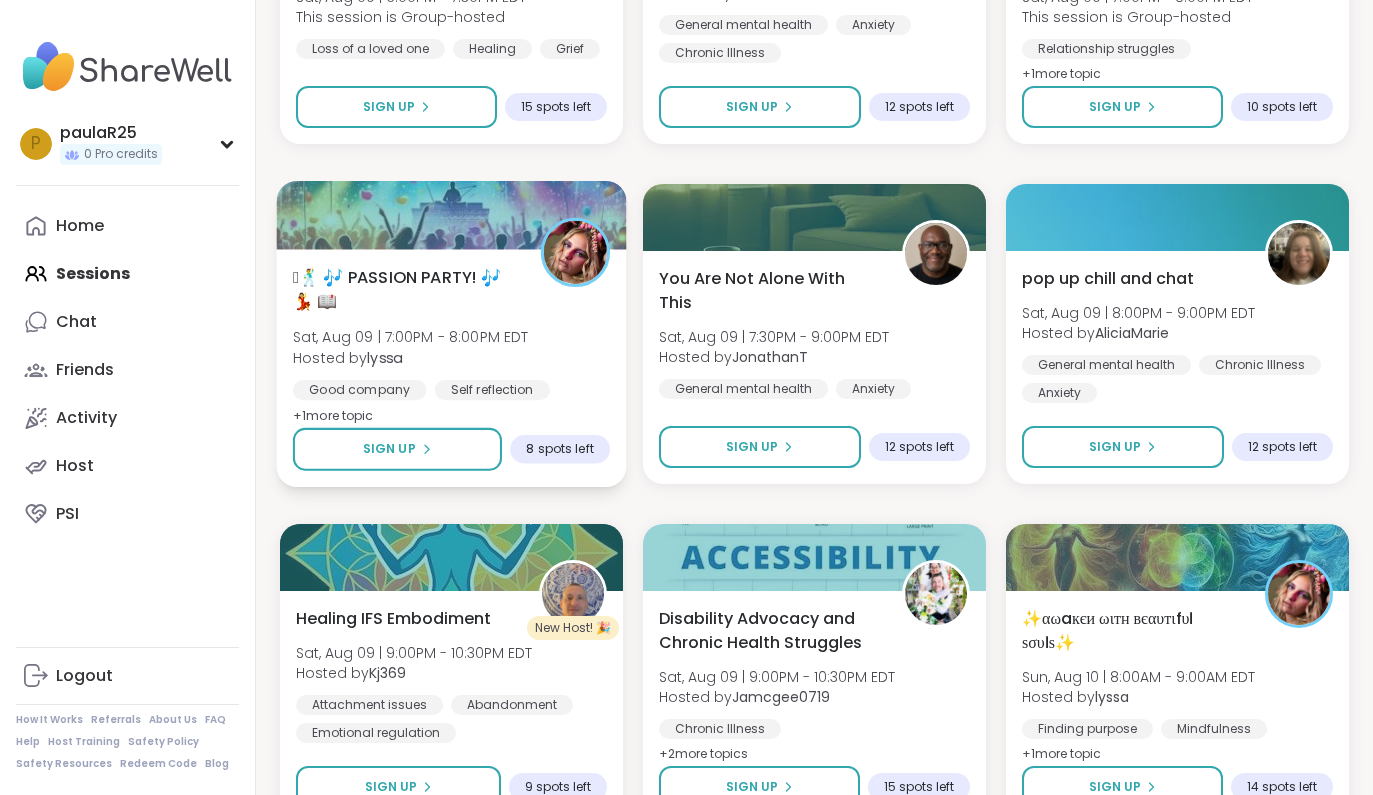 click on "🪩🕺 🎶 PASSION PARTY! 🎶 💃 📖 Sat, Aug 09 | 7:00PM - 8:00PM EDT Hosted by [NAME] Good company Self reflection Healthy love + 1
more topic" at bounding box center (451, 346) 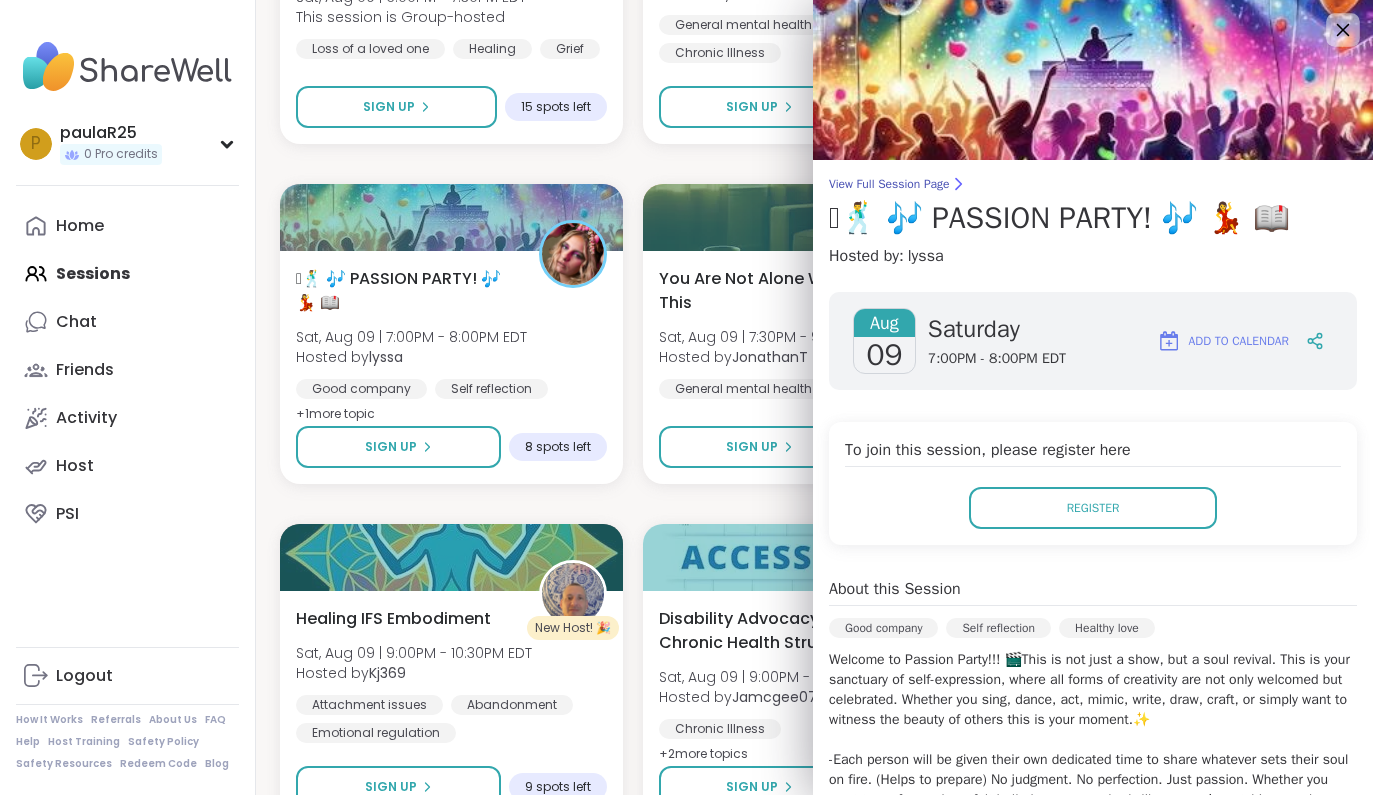 scroll, scrollTop: 0, scrollLeft: 0, axis: both 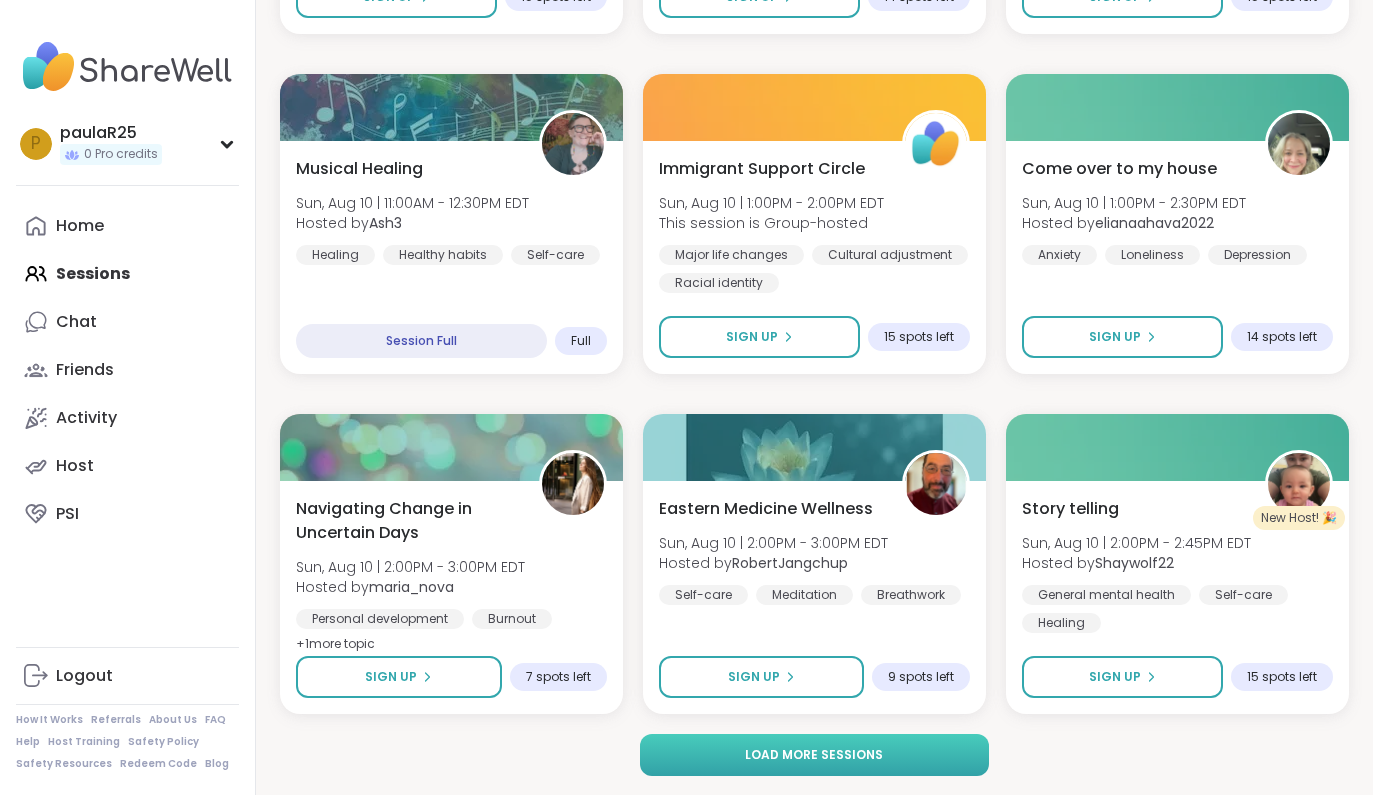 click on "Load more sessions" at bounding box center (814, 755) 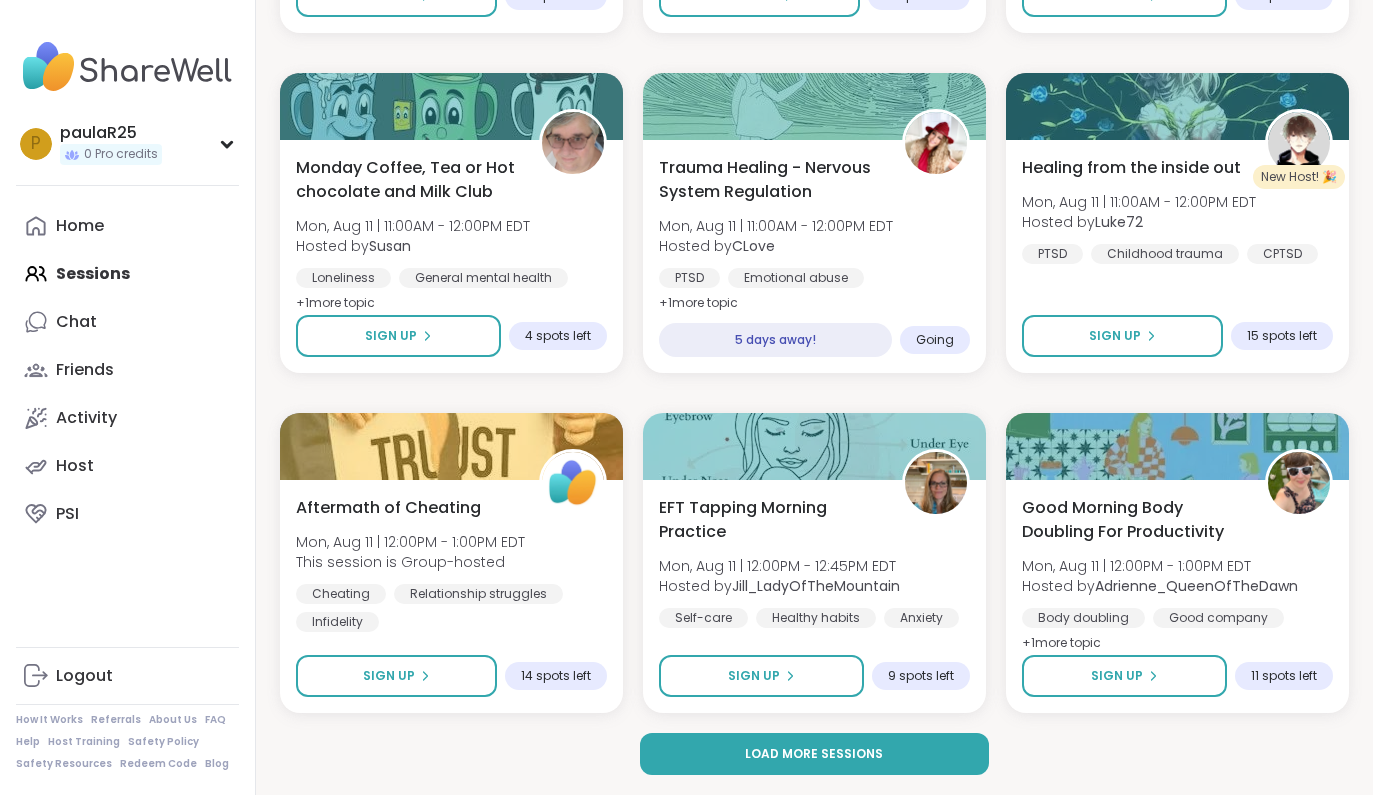 scroll, scrollTop: 20060, scrollLeft: 0, axis: vertical 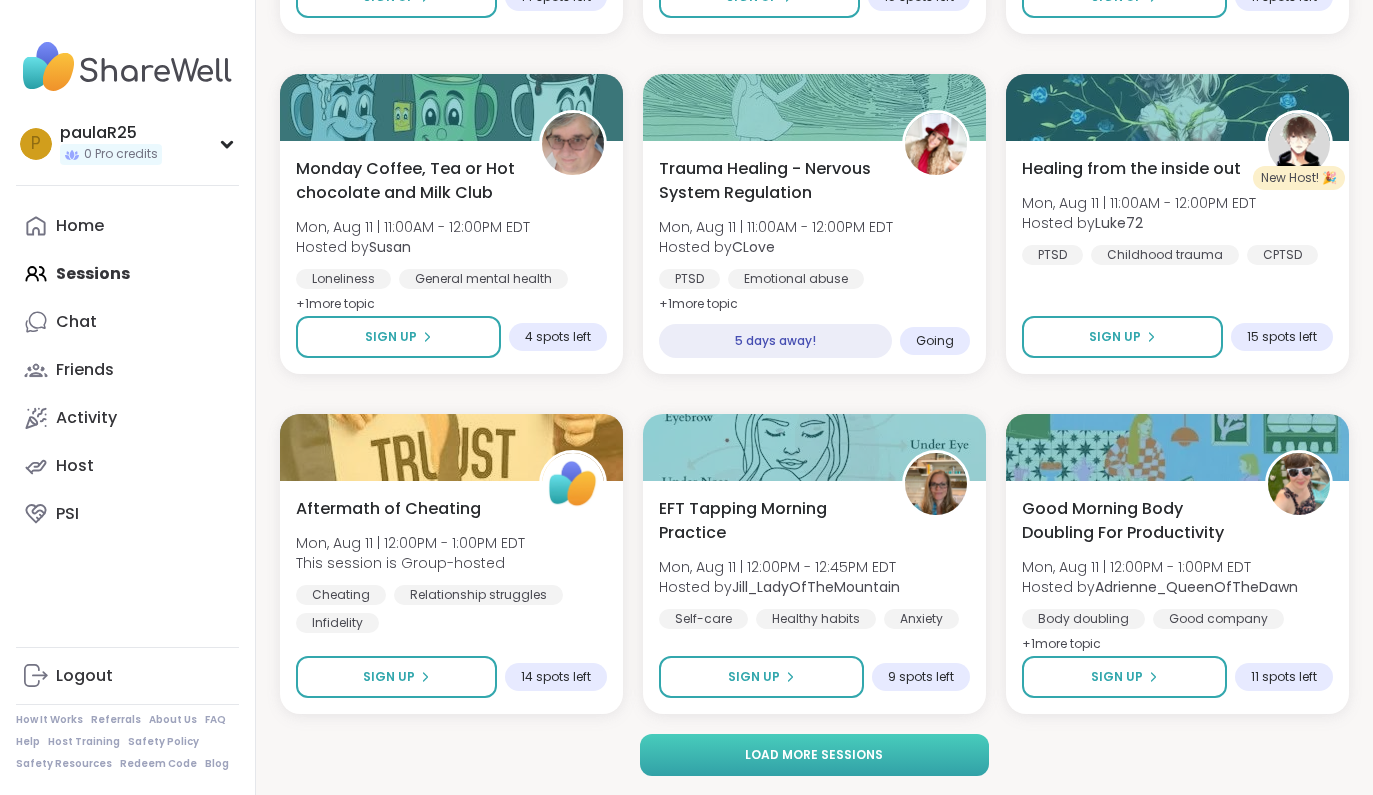 click on "Load more sessions" at bounding box center [814, 755] 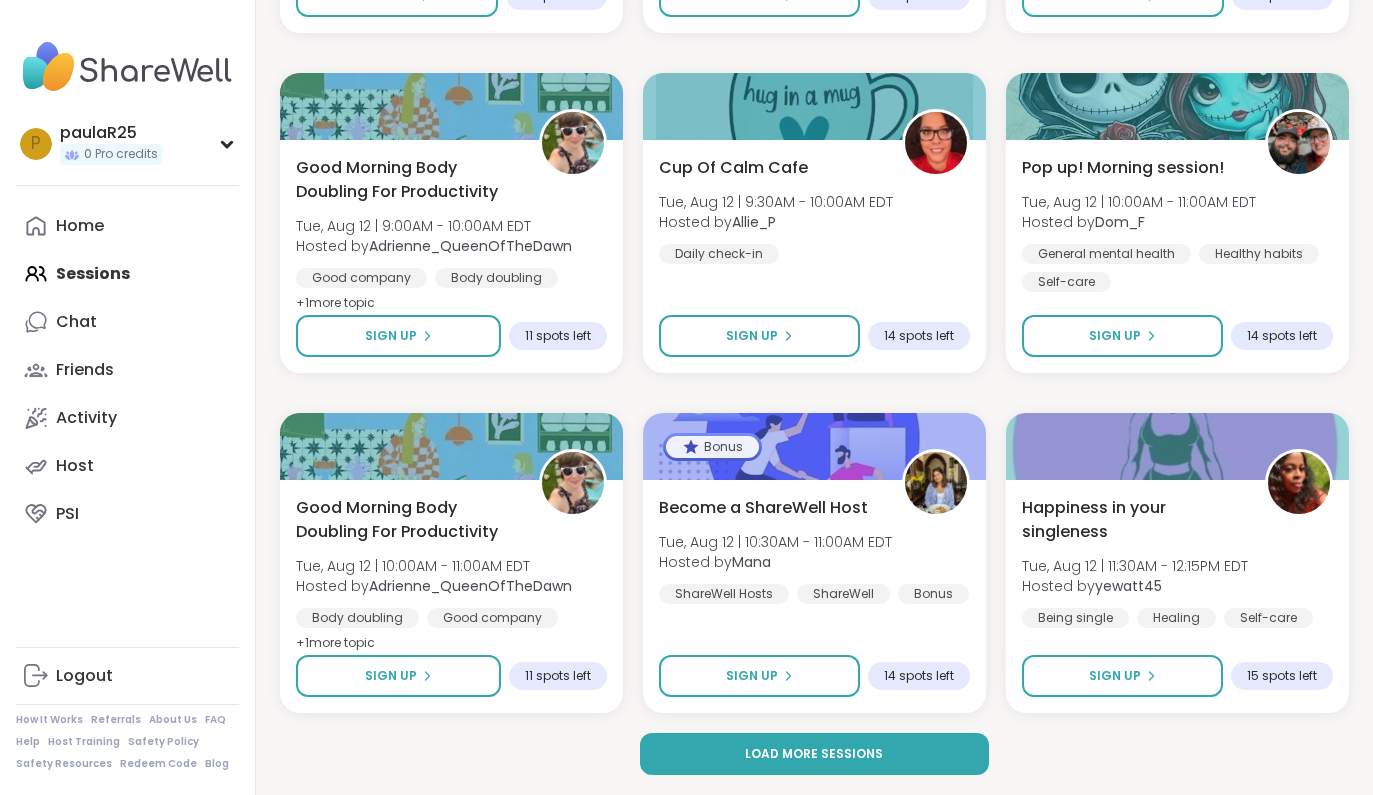 scroll, scrollTop: 24140, scrollLeft: 0, axis: vertical 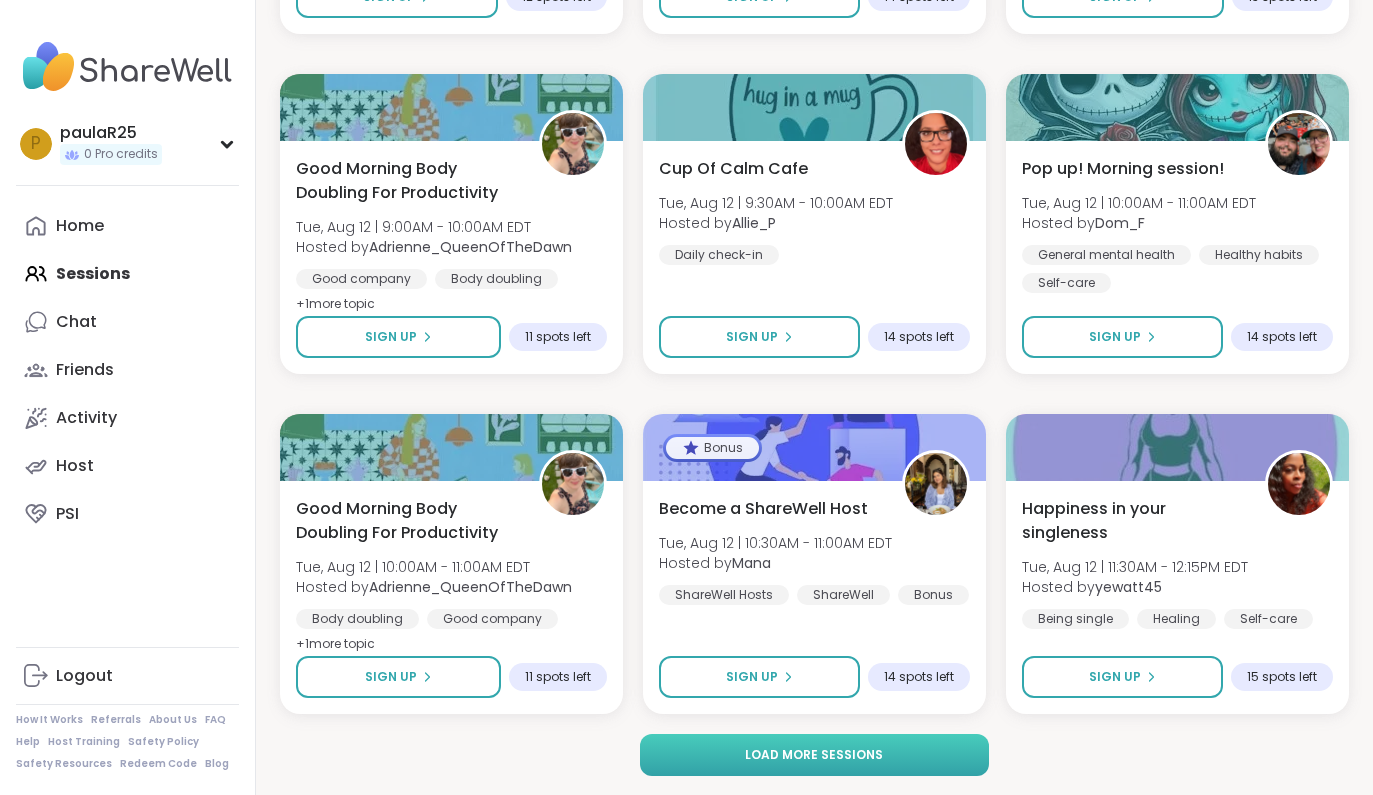 click on "Load more sessions" at bounding box center (814, 755) 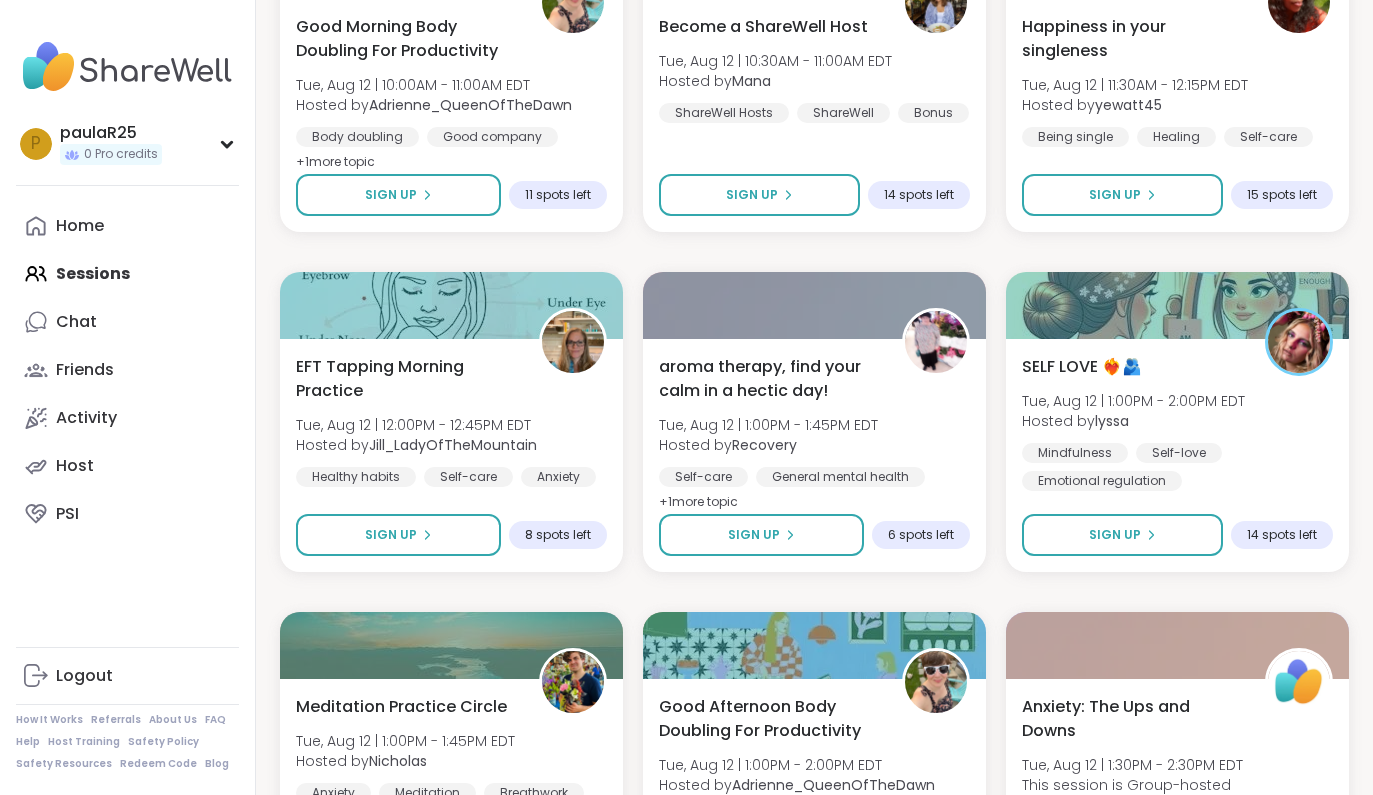 scroll, scrollTop: 24636, scrollLeft: 0, axis: vertical 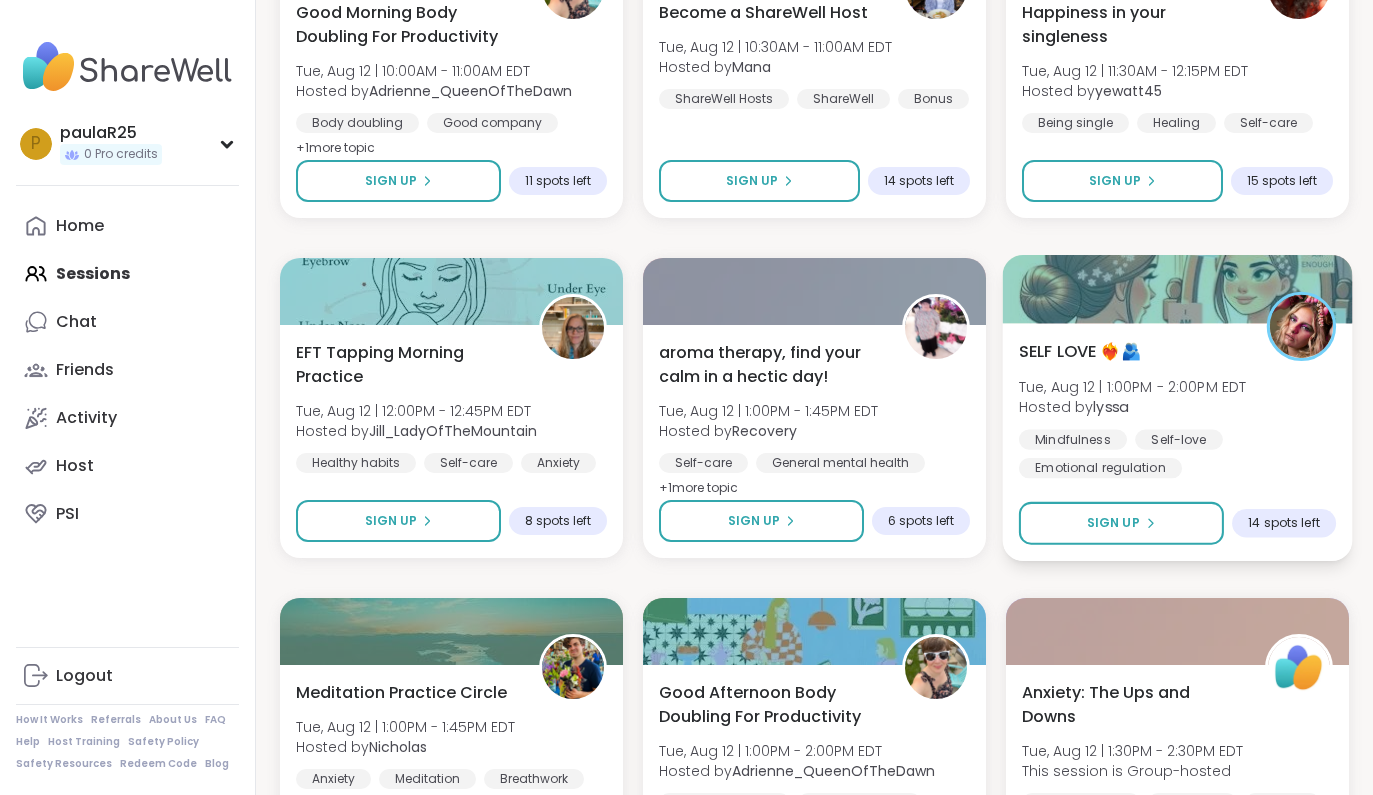 click on "Tue, Aug 12 | 1:00PM - 2:00PM EDT" at bounding box center (1132, 386) 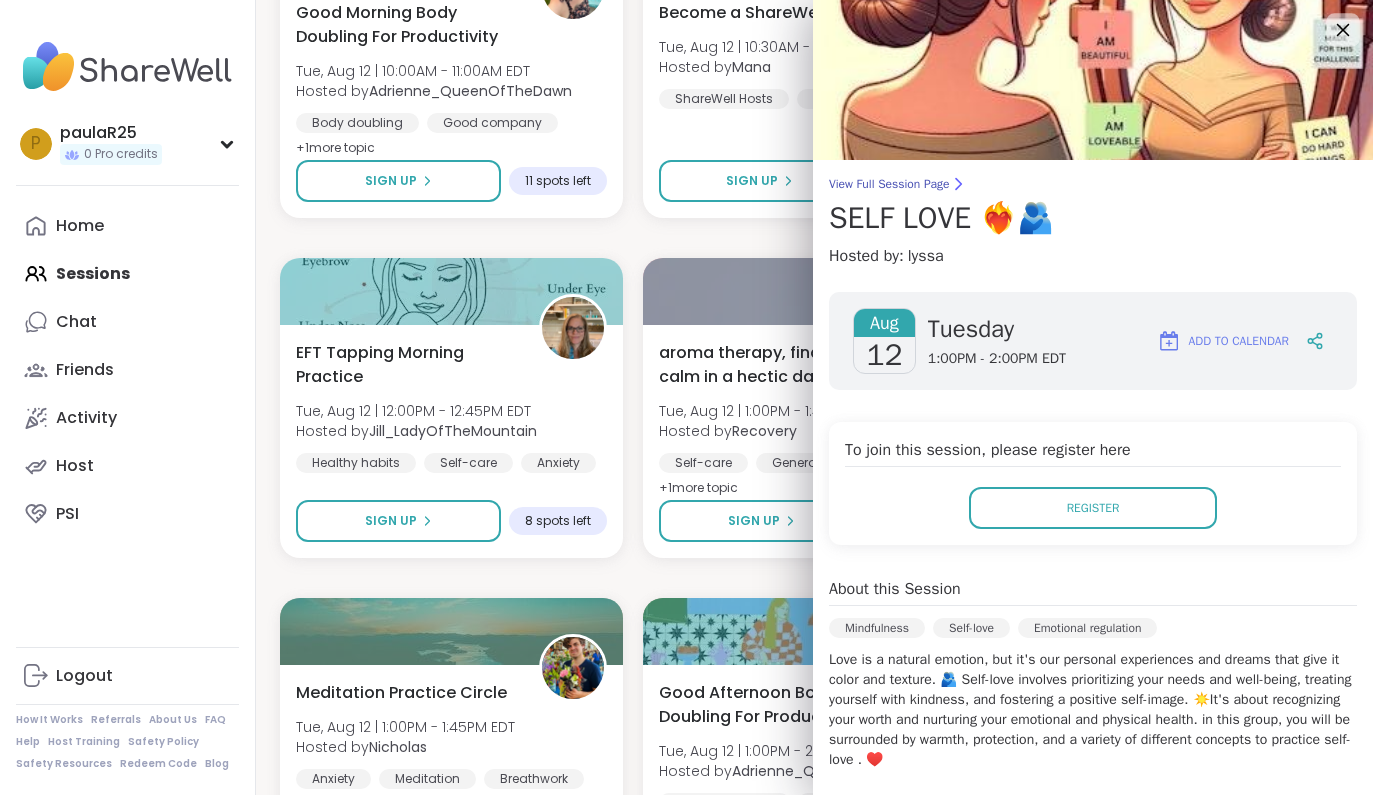 scroll, scrollTop: 0, scrollLeft: 0, axis: both 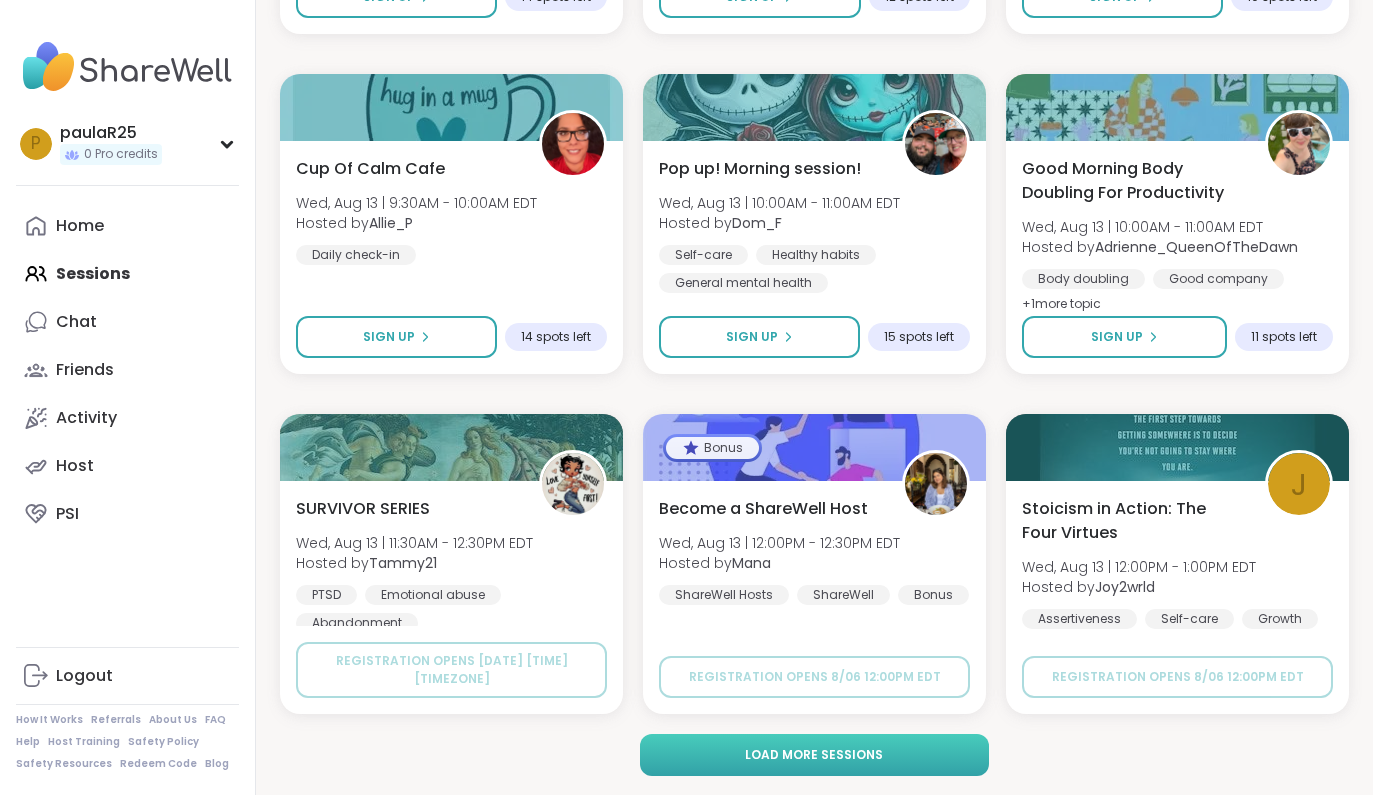 click on "Load more sessions" at bounding box center (814, 755) 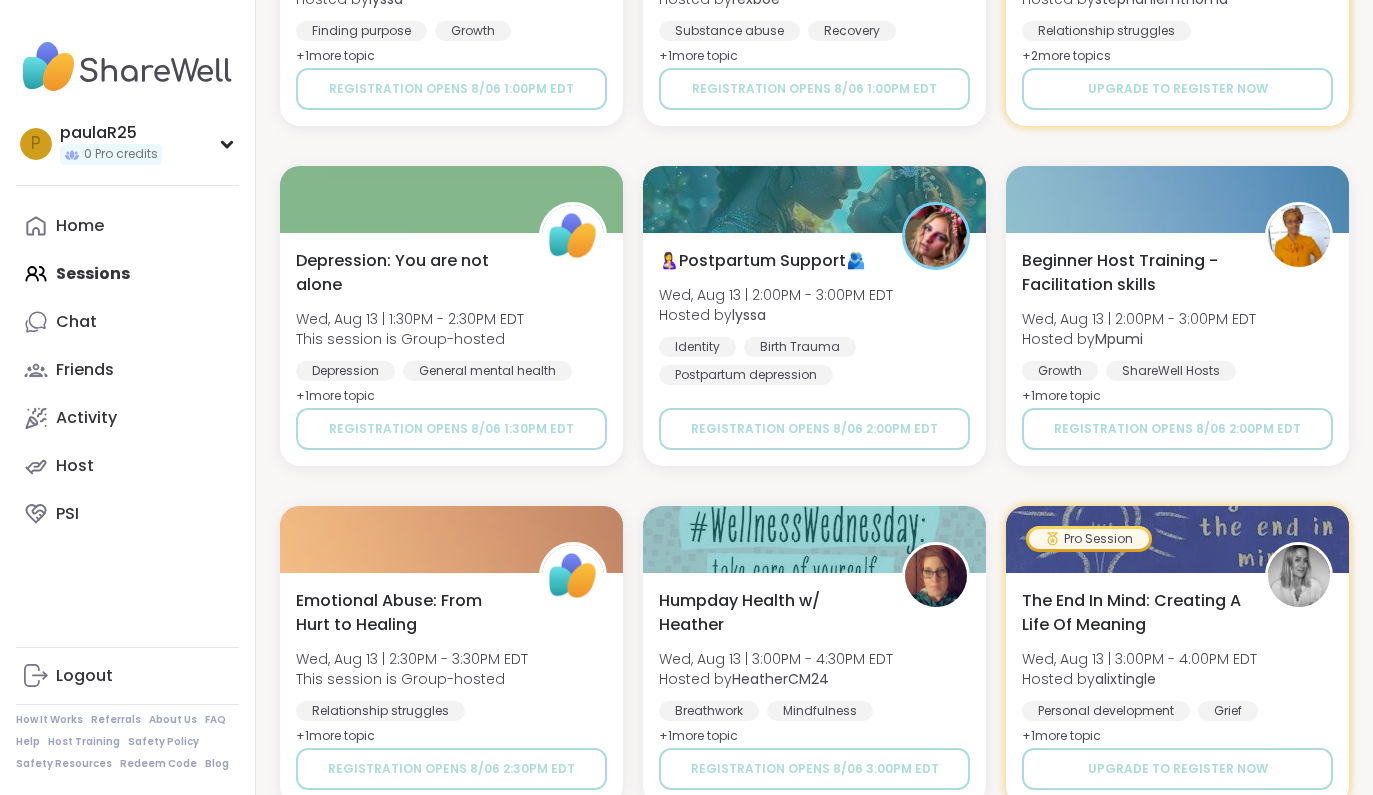 scroll, scrollTop: 29873, scrollLeft: 0, axis: vertical 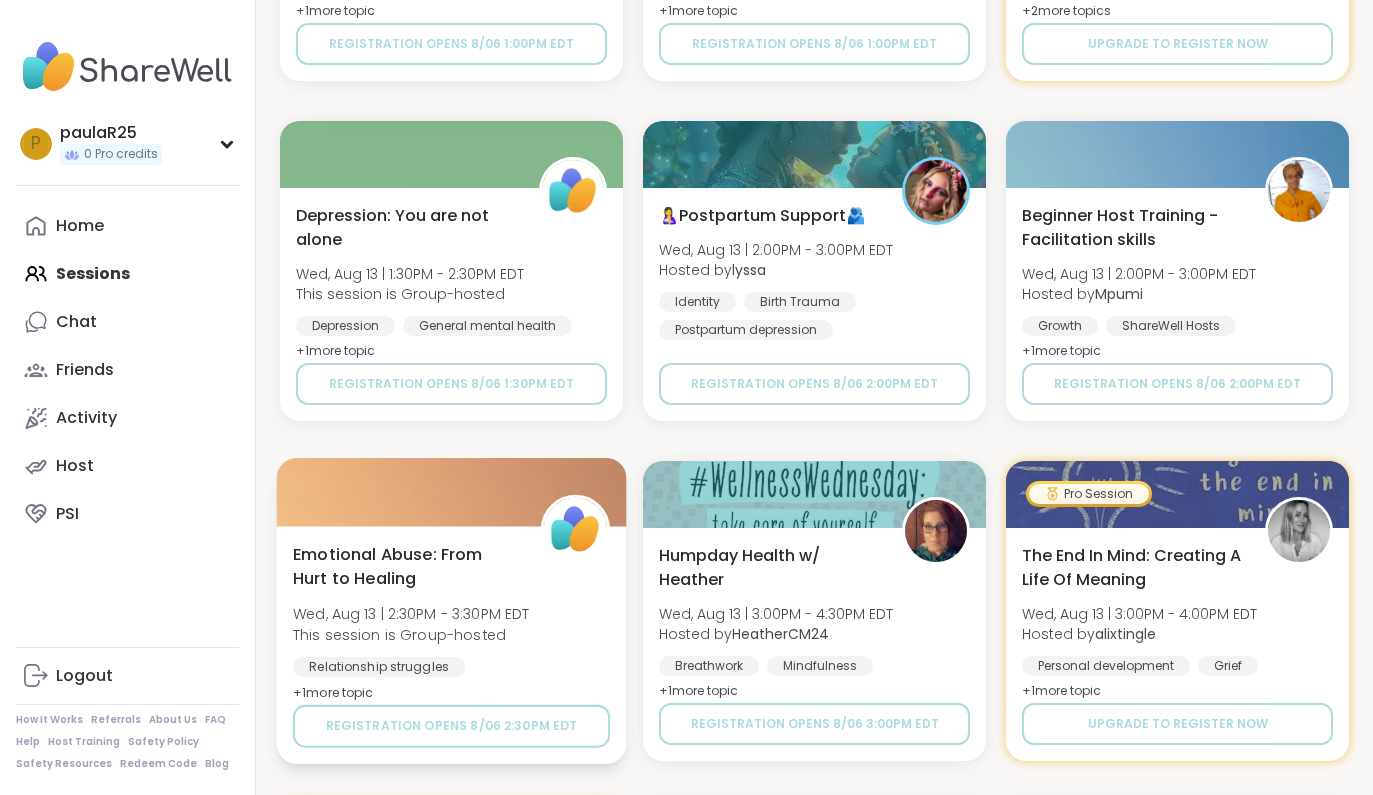 click on "Emotional Abuse: From Hurt to Healing" at bounding box center [405, 566] 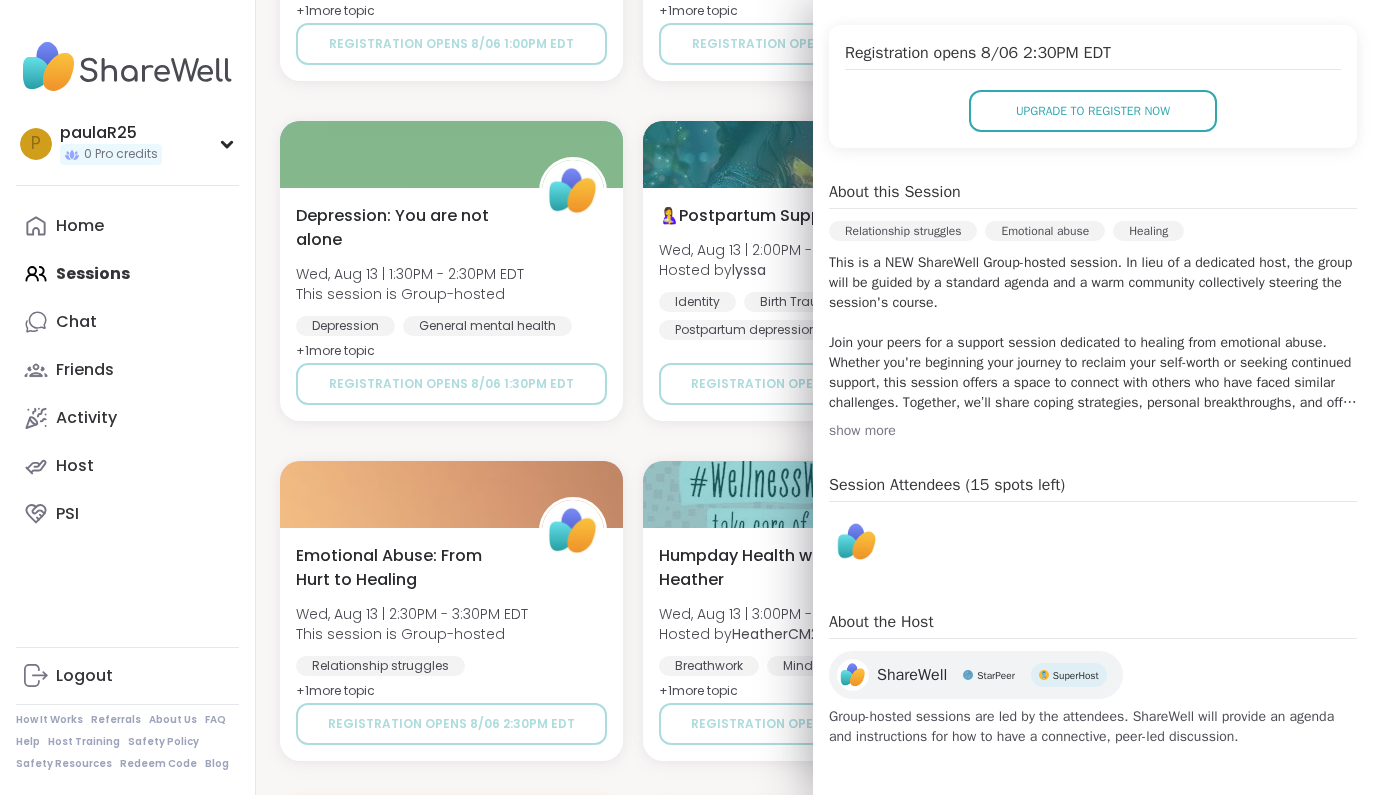 scroll, scrollTop: 0, scrollLeft: 0, axis: both 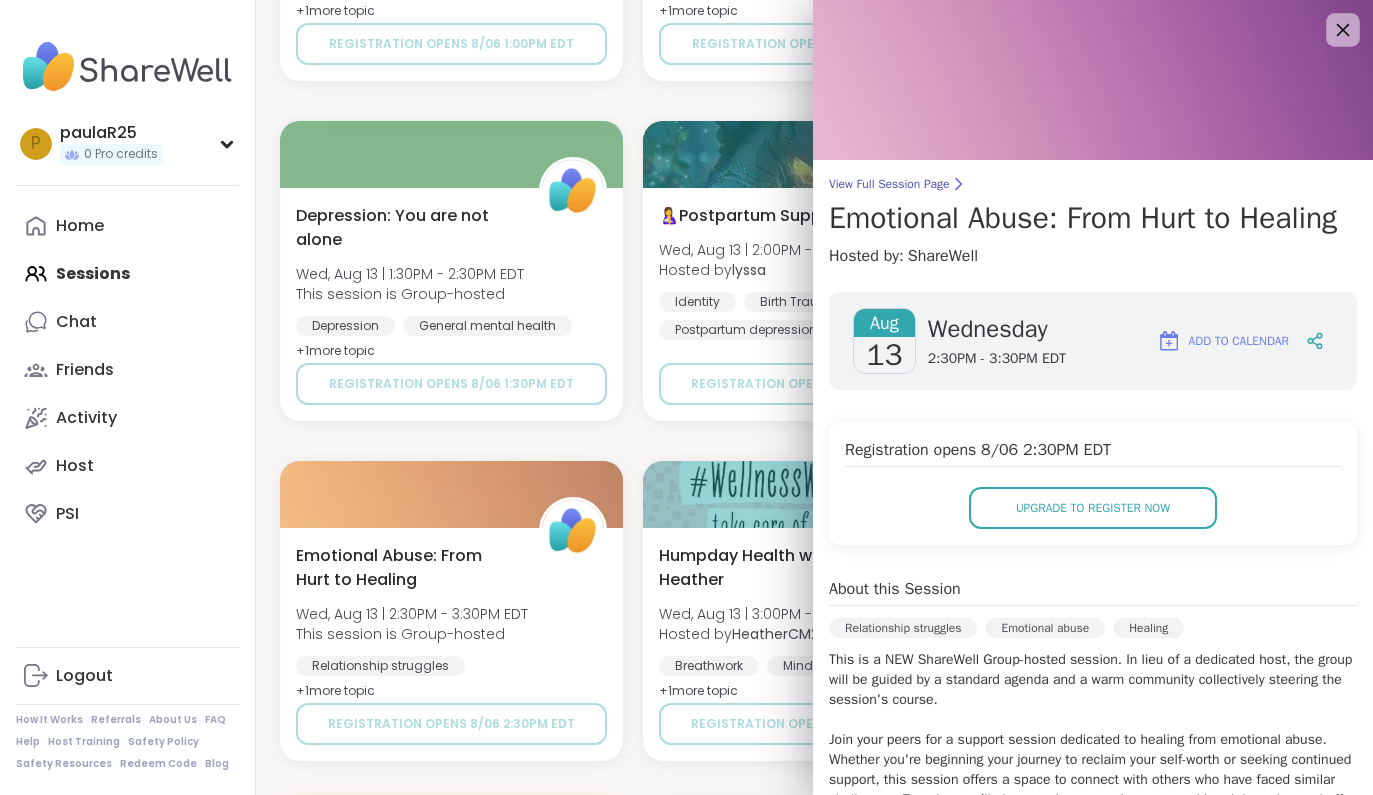 click 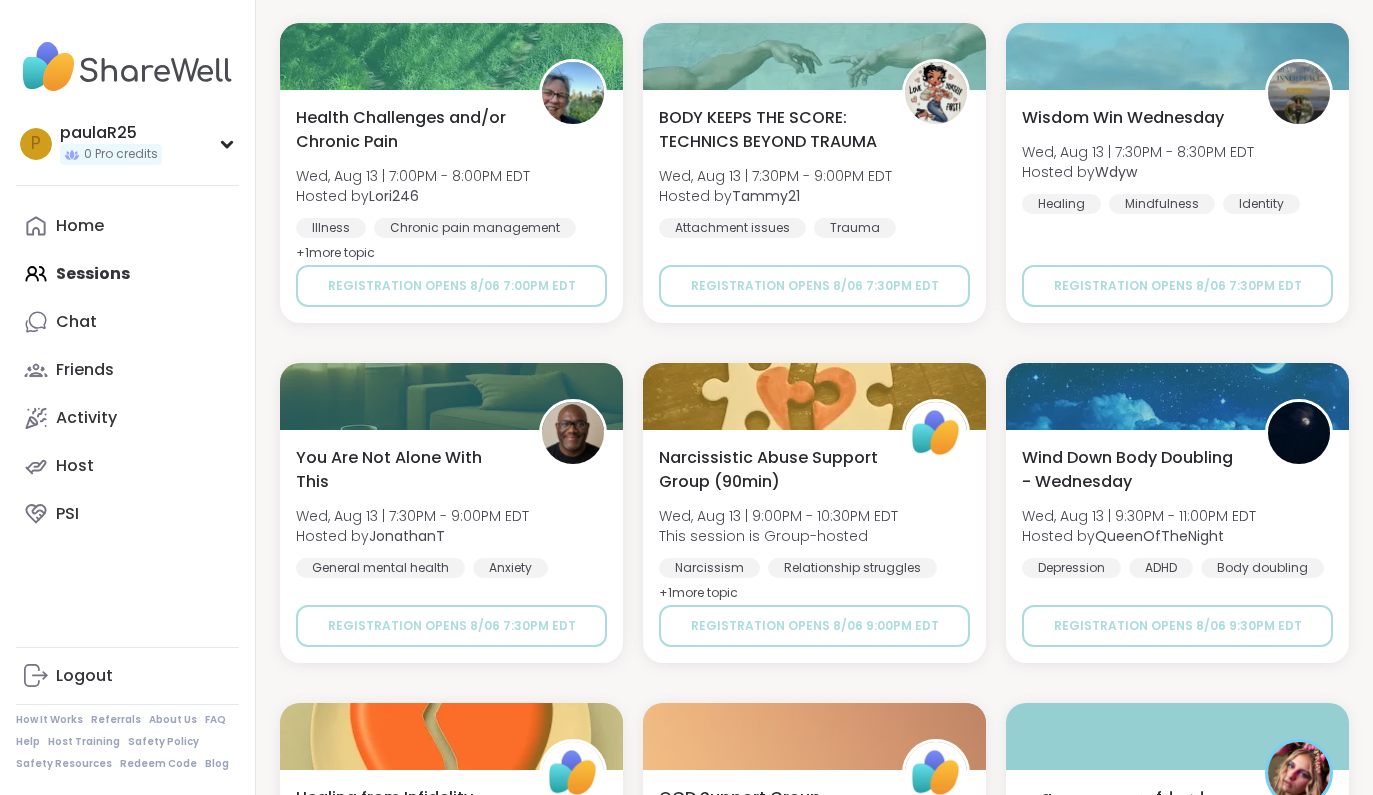 scroll, scrollTop: 31348, scrollLeft: 0, axis: vertical 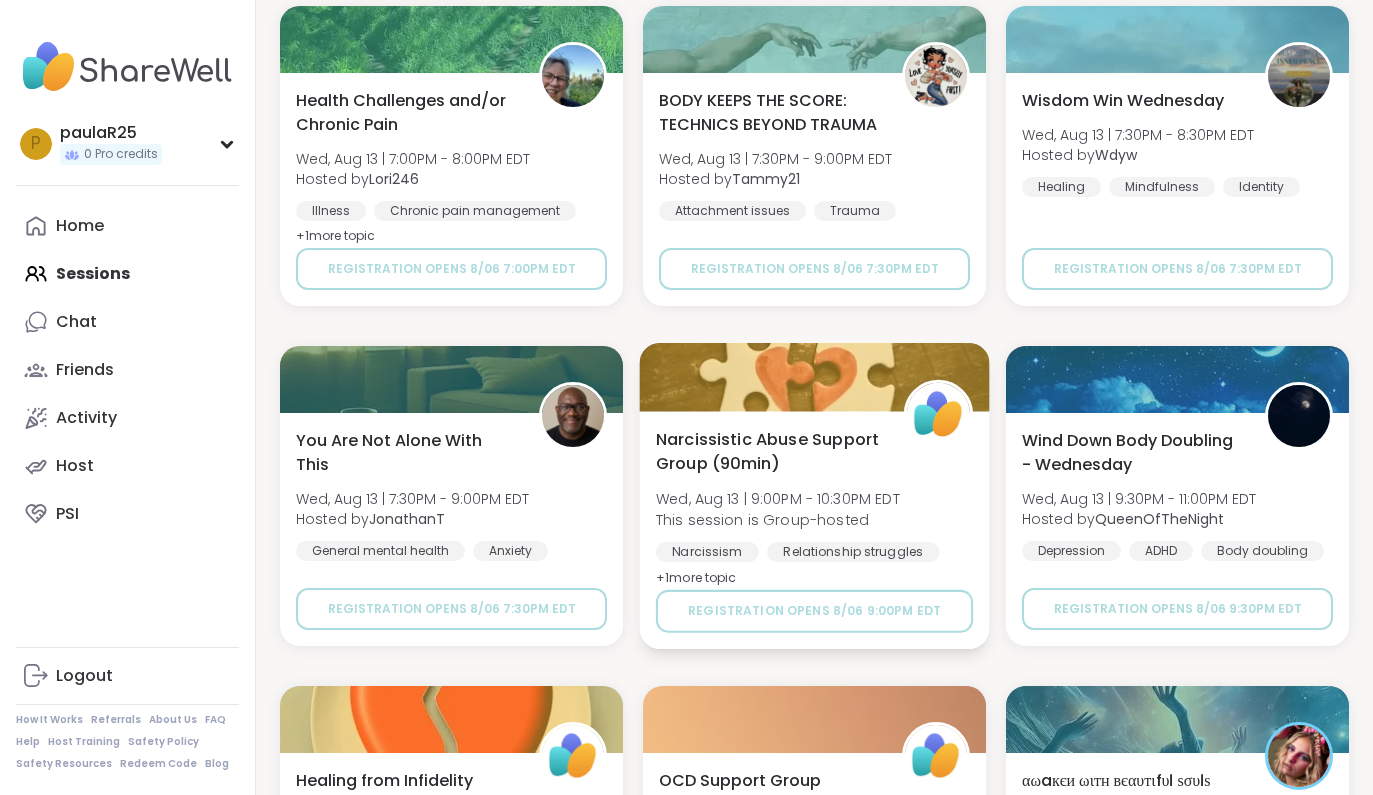 click on "Narcissistic Abuse Support Group (90min)" at bounding box center (768, 451) 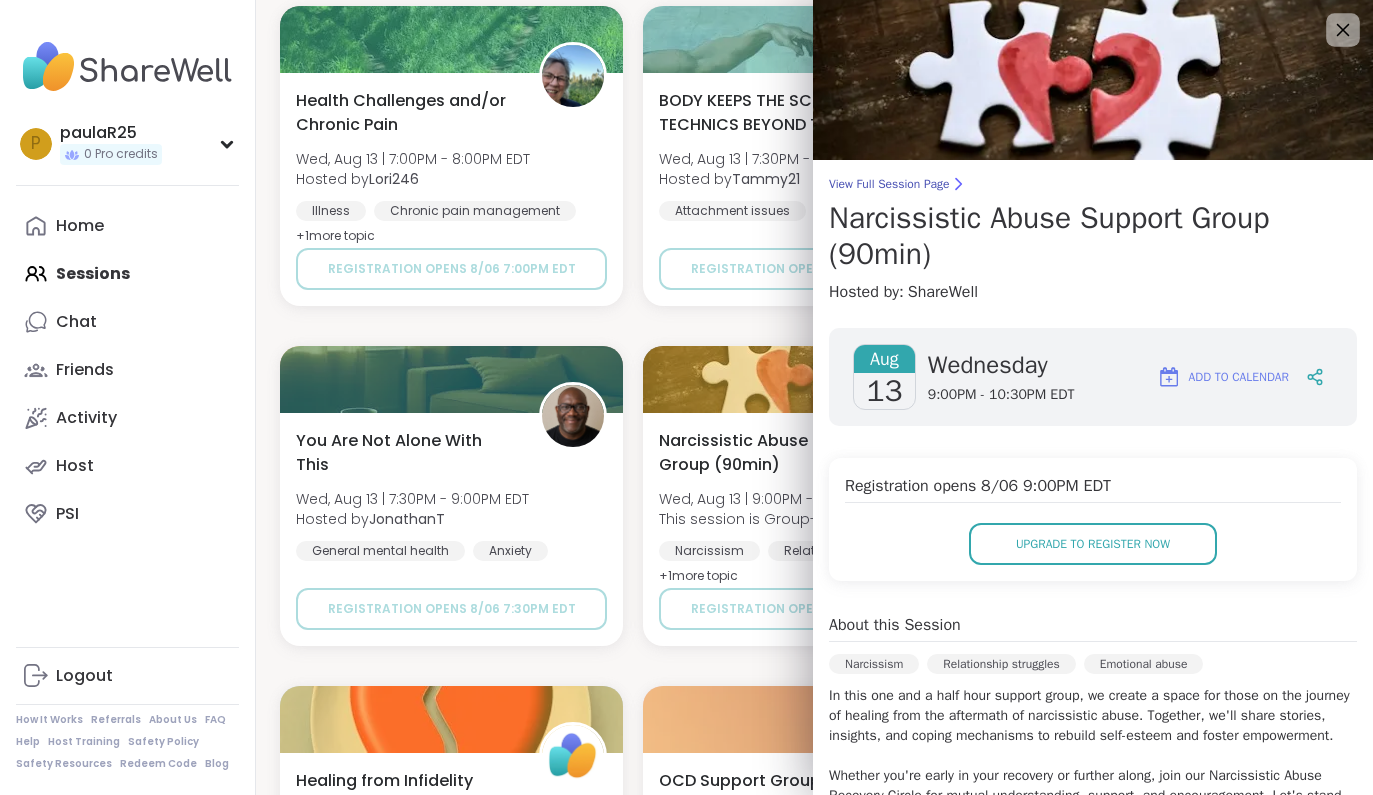 scroll, scrollTop: -1, scrollLeft: 0, axis: vertical 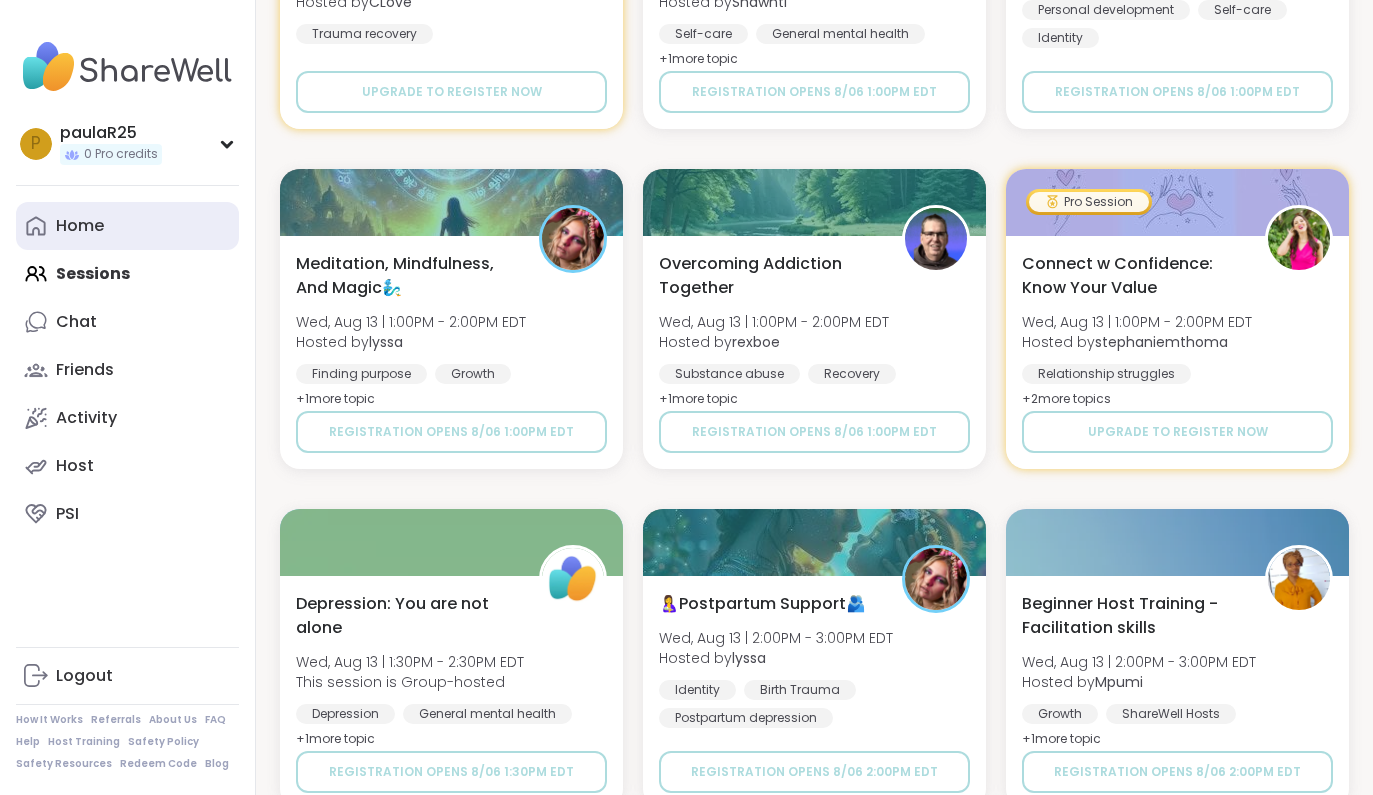 click on "Home" at bounding box center [127, 226] 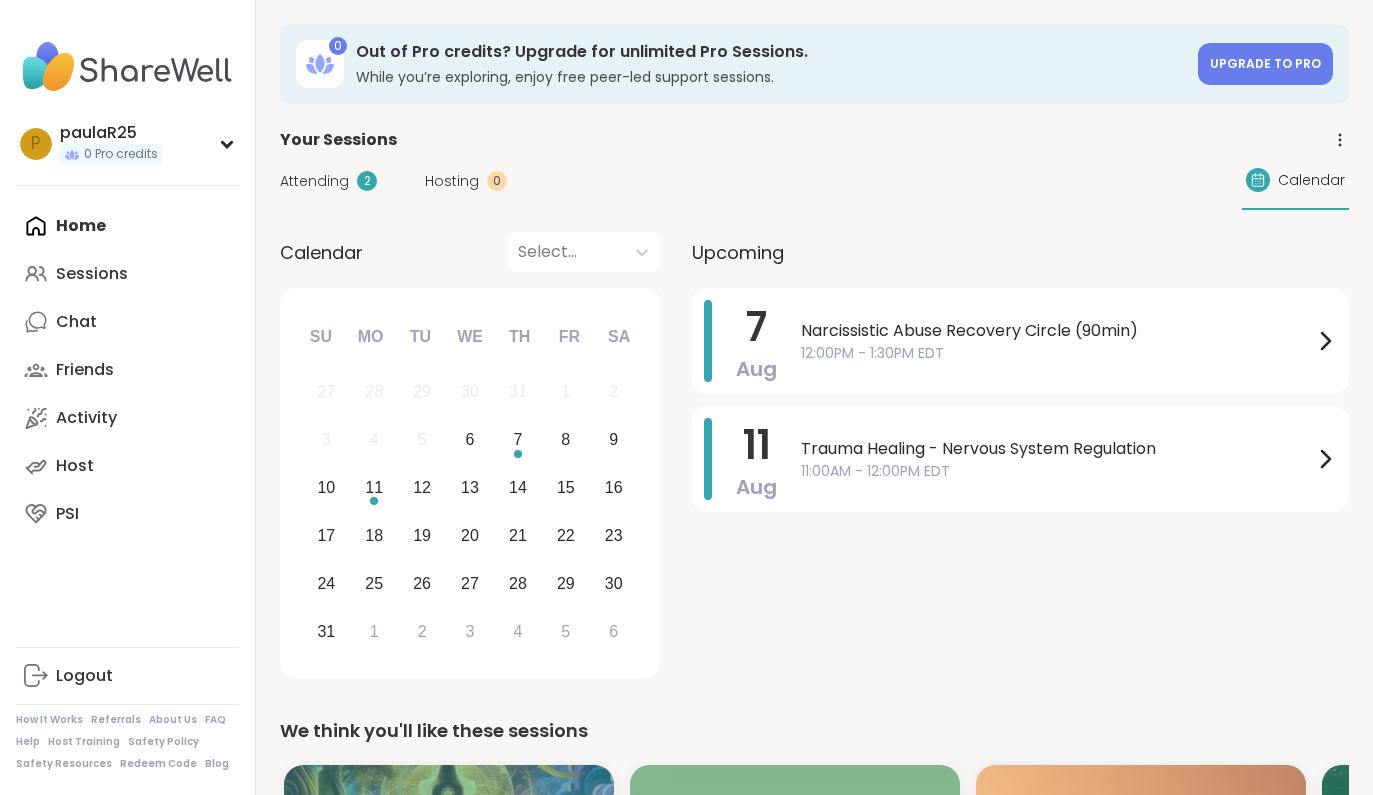 scroll, scrollTop: 0, scrollLeft: 0, axis: both 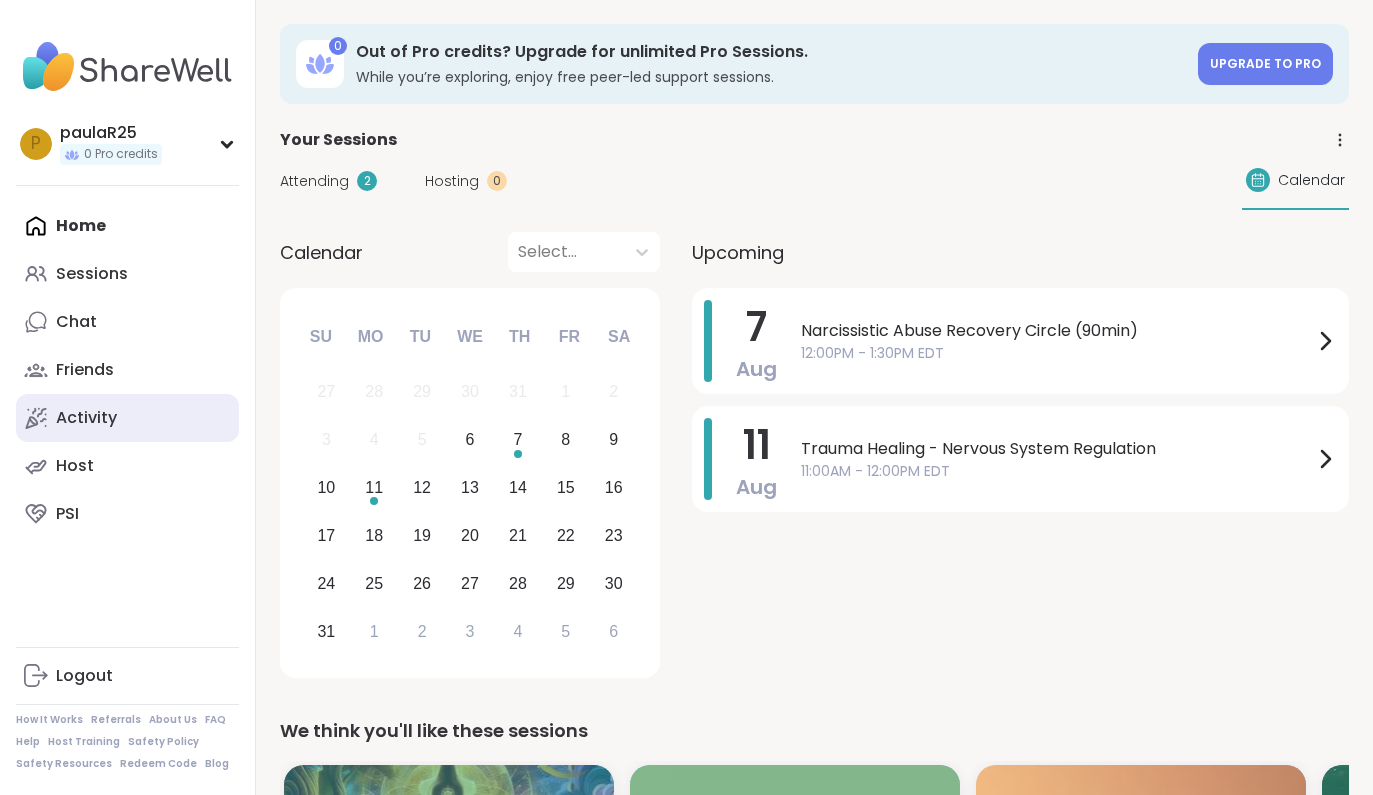 click on "Activity" at bounding box center [127, 418] 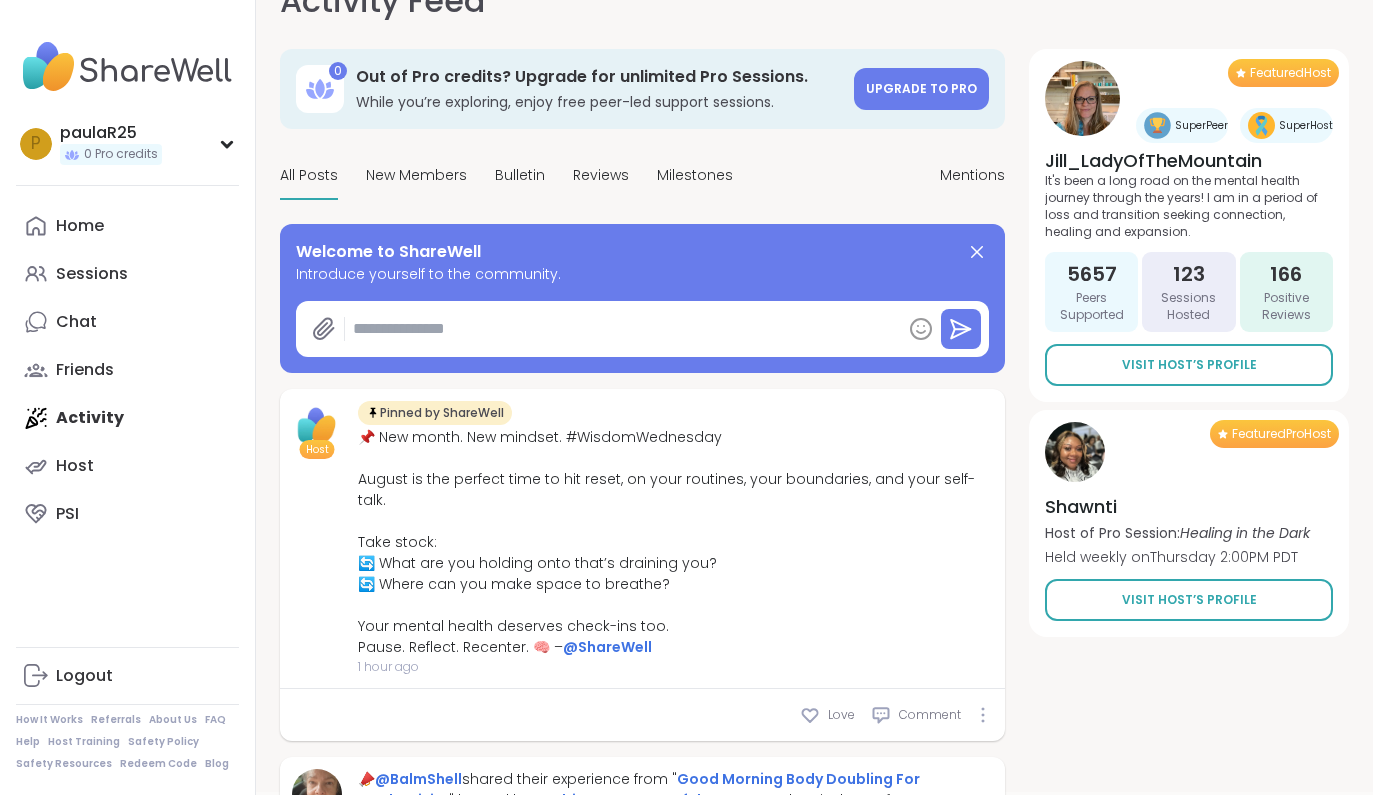 scroll, scrollTop: 49, scrollLeft: 0, axis: vertical 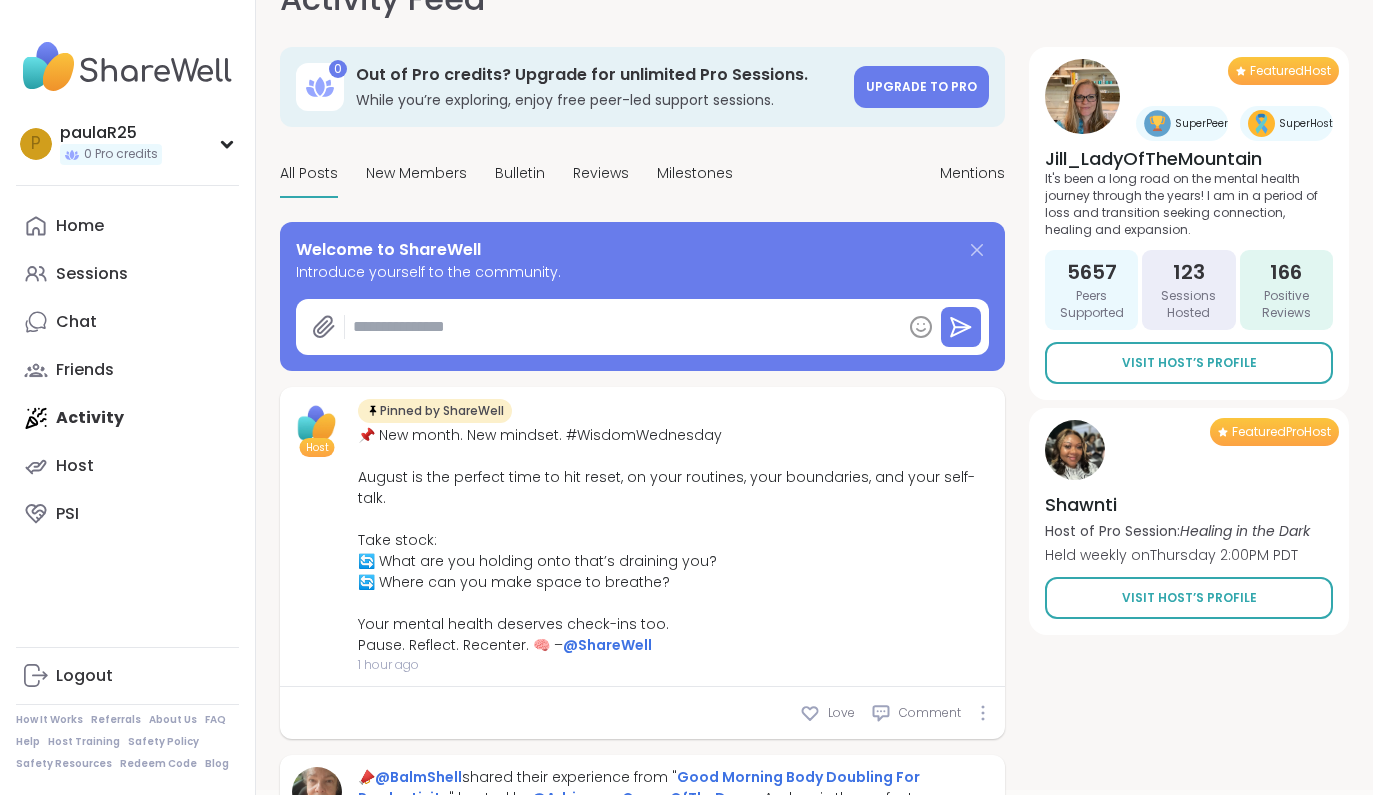 click 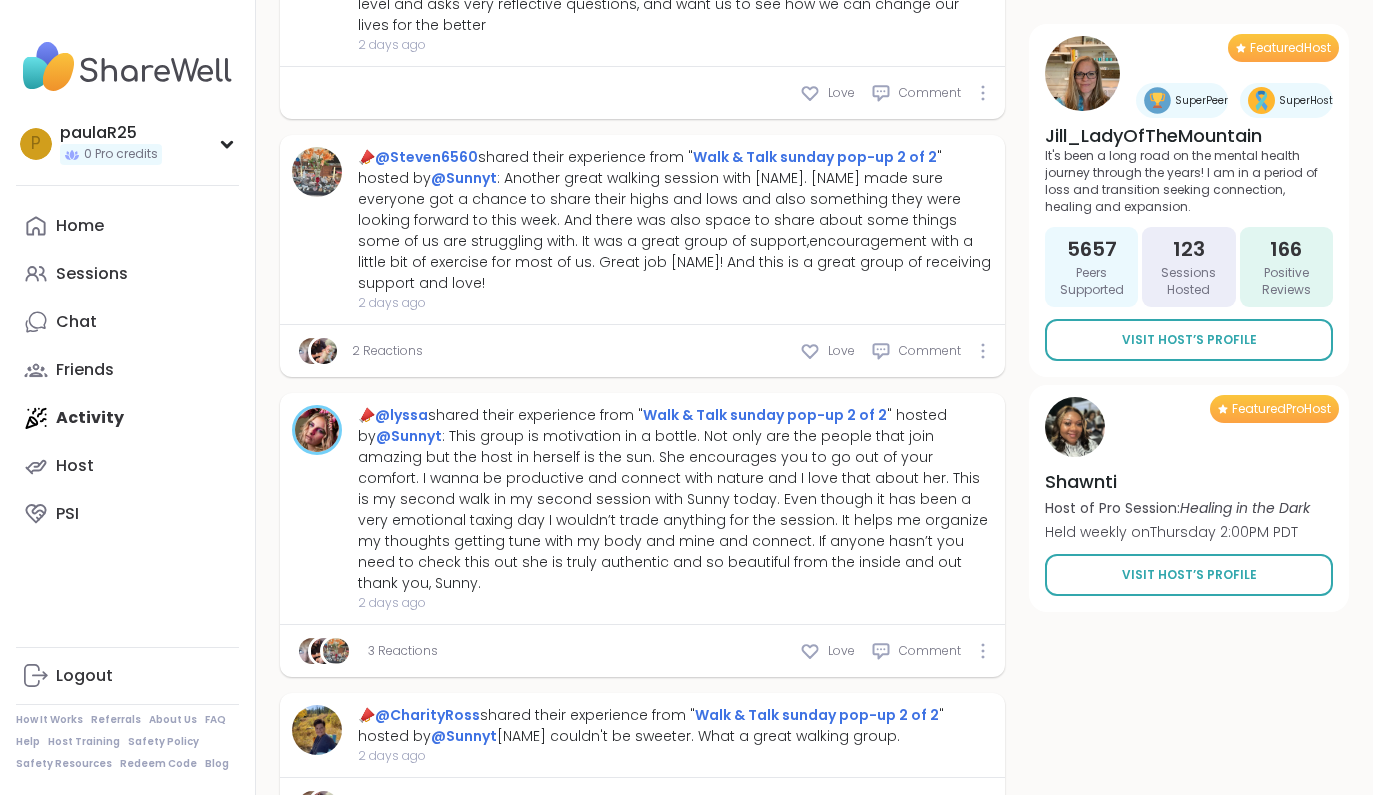 scroll, scrollTop: 7753, scrollLeft: 0, axis: vertical 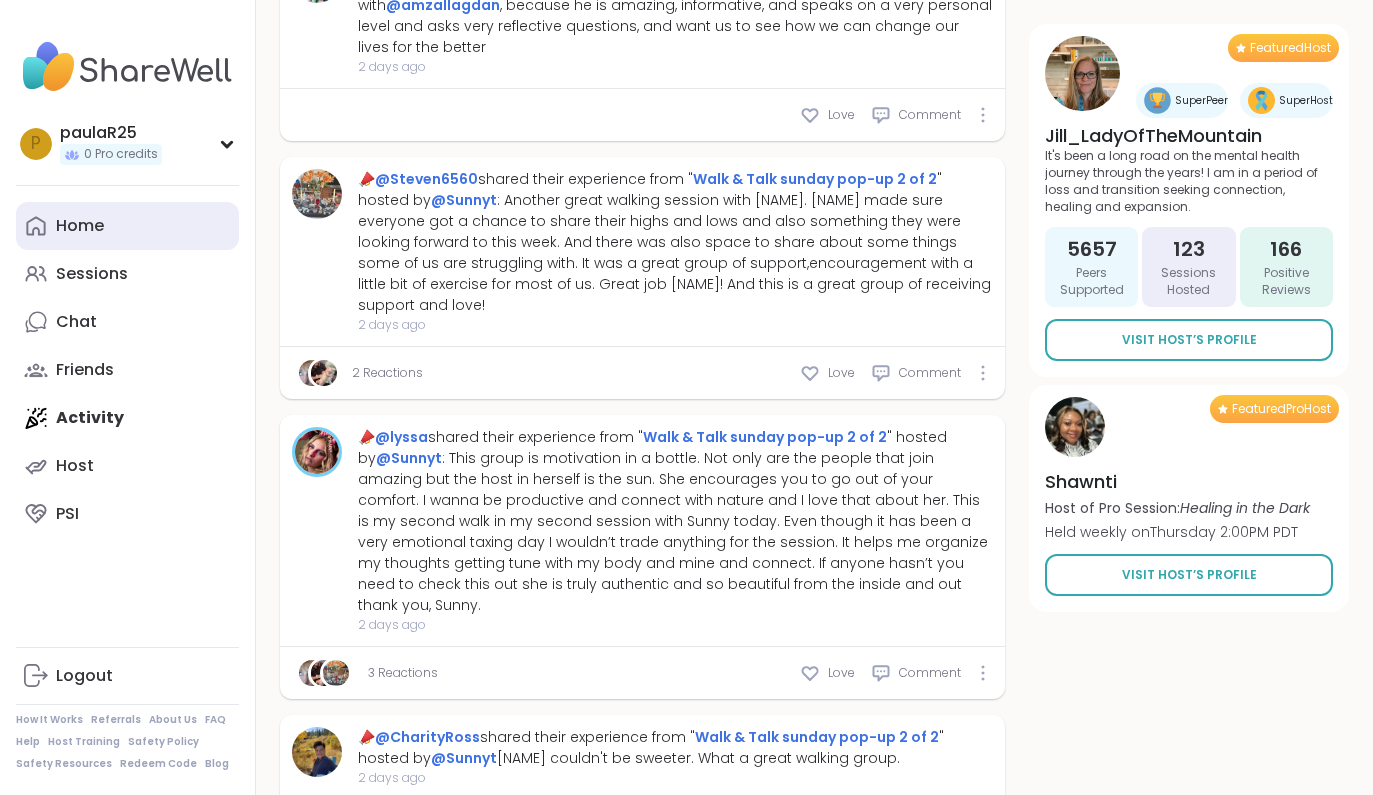 click on "Home" at bounding box center [127, 226] 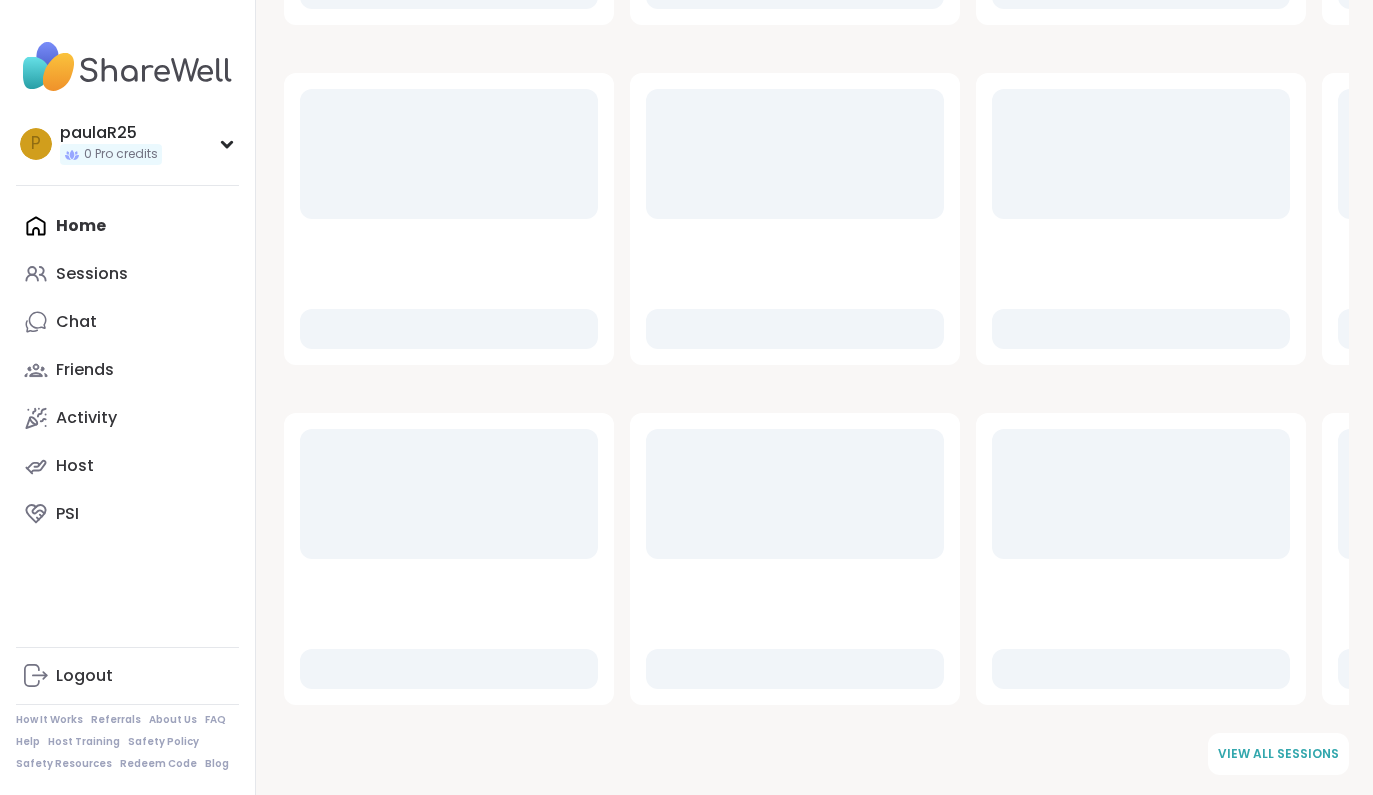 scroll, scrollTop: 0, scrollLeft: 0, axis: both 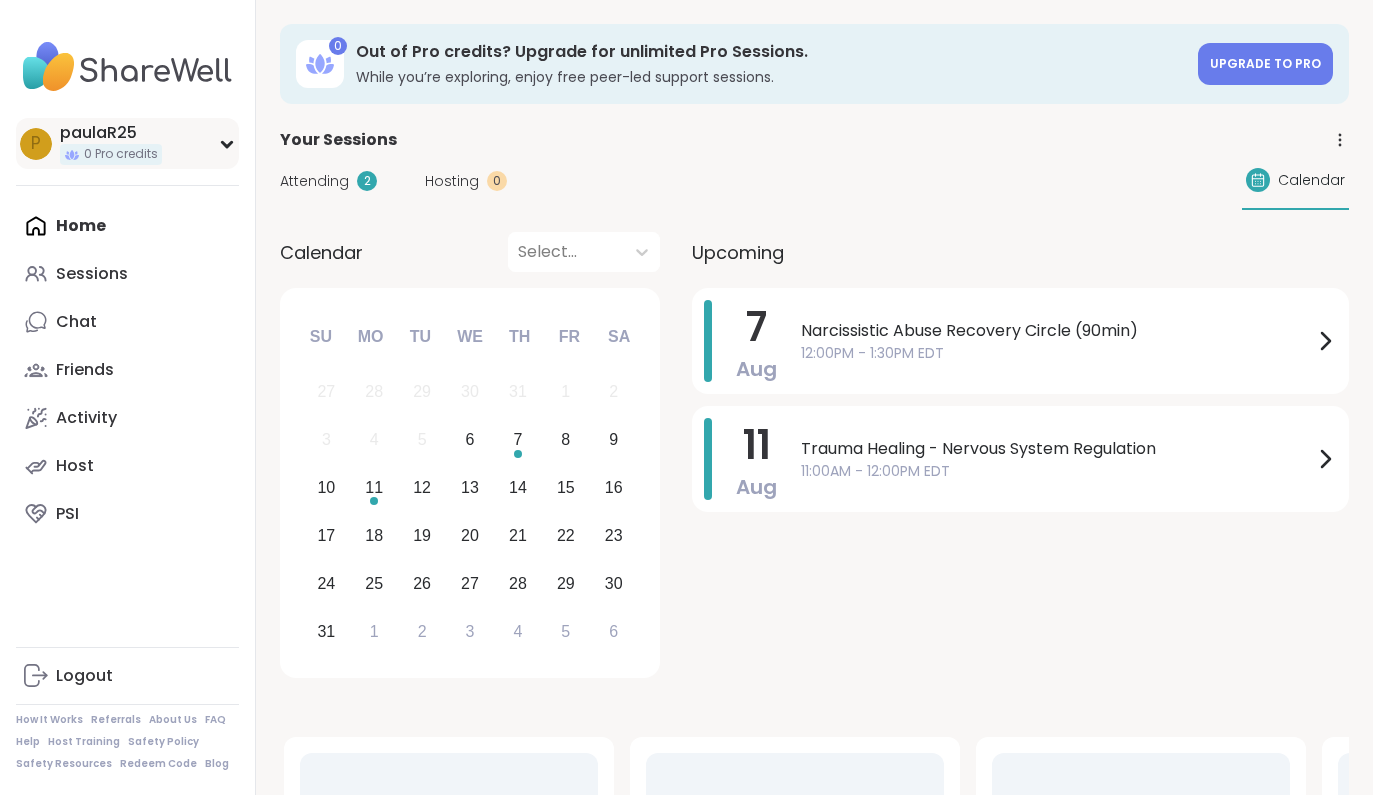 click on "paulaR25" at bounding box center (111, 133) 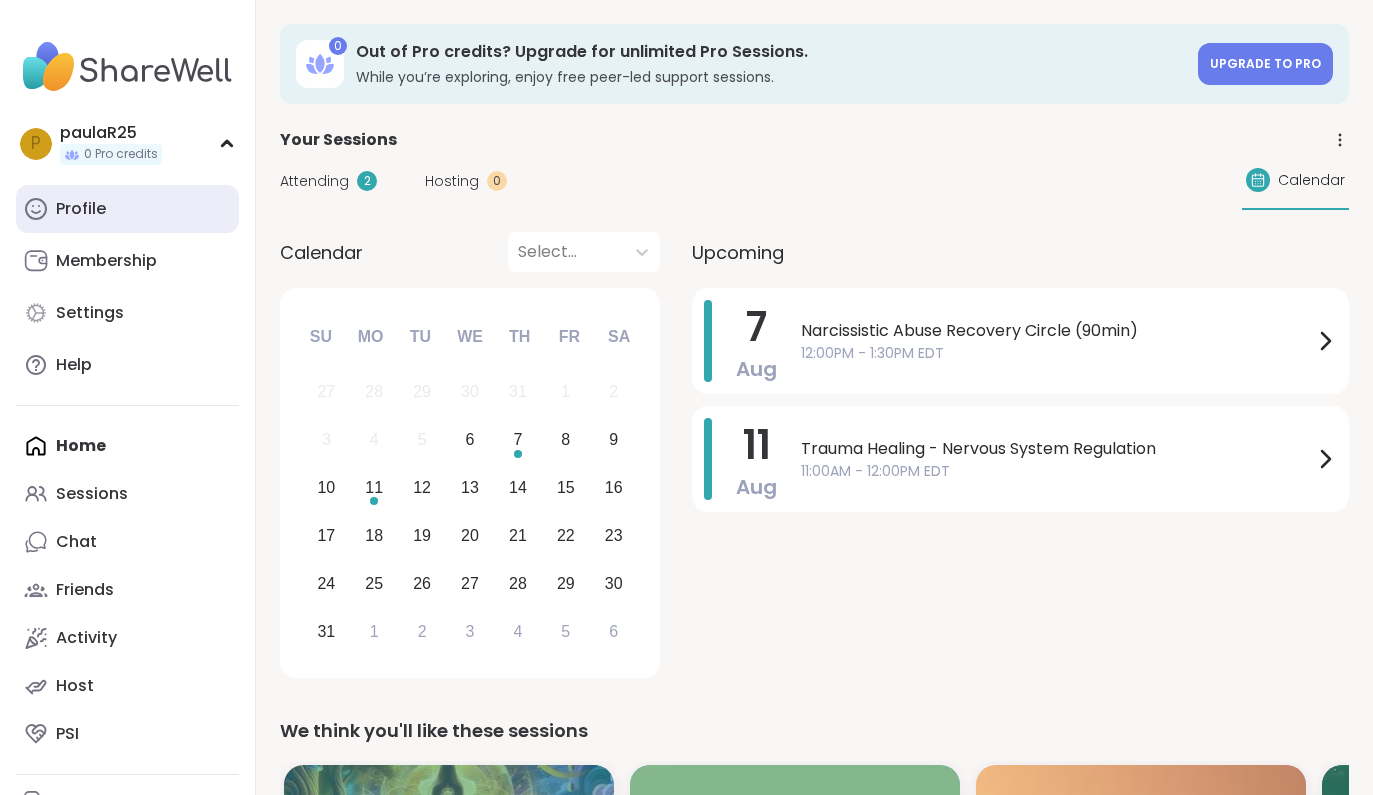 click on "Profile" at bounding box center [127, 209] 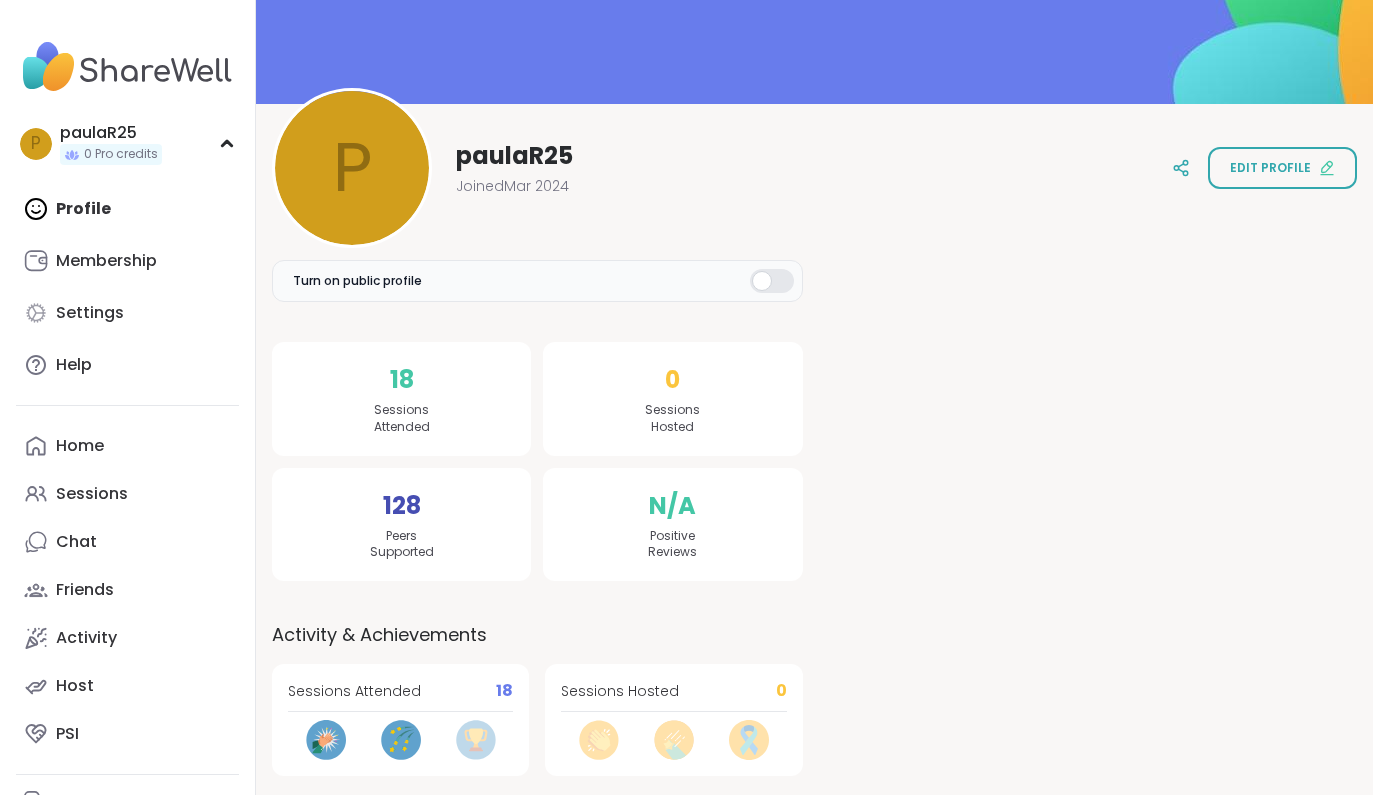 scroll, scrollTop: 143, scrollLeft: 0, axis: vertical 